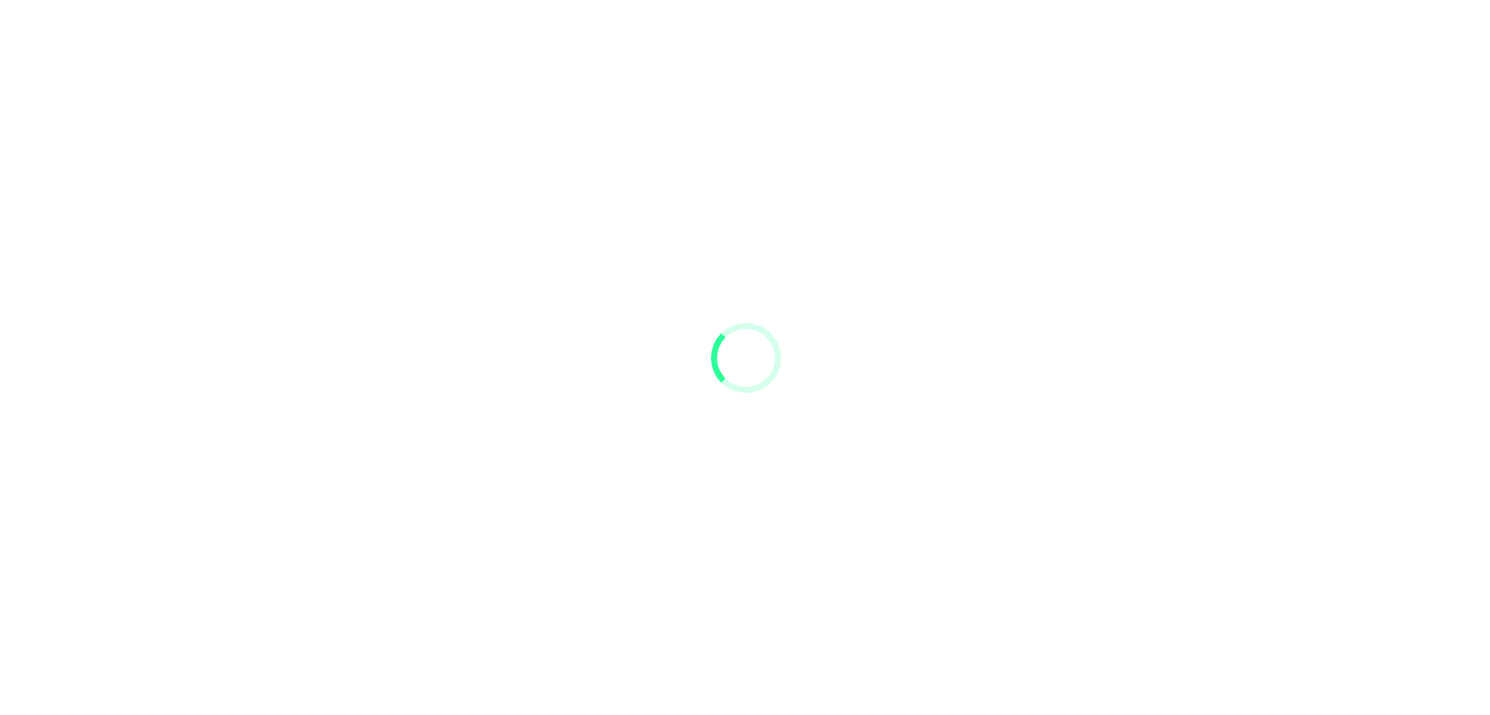 scroll, scrollTop: 0, scrollLeft: 0, axis: both 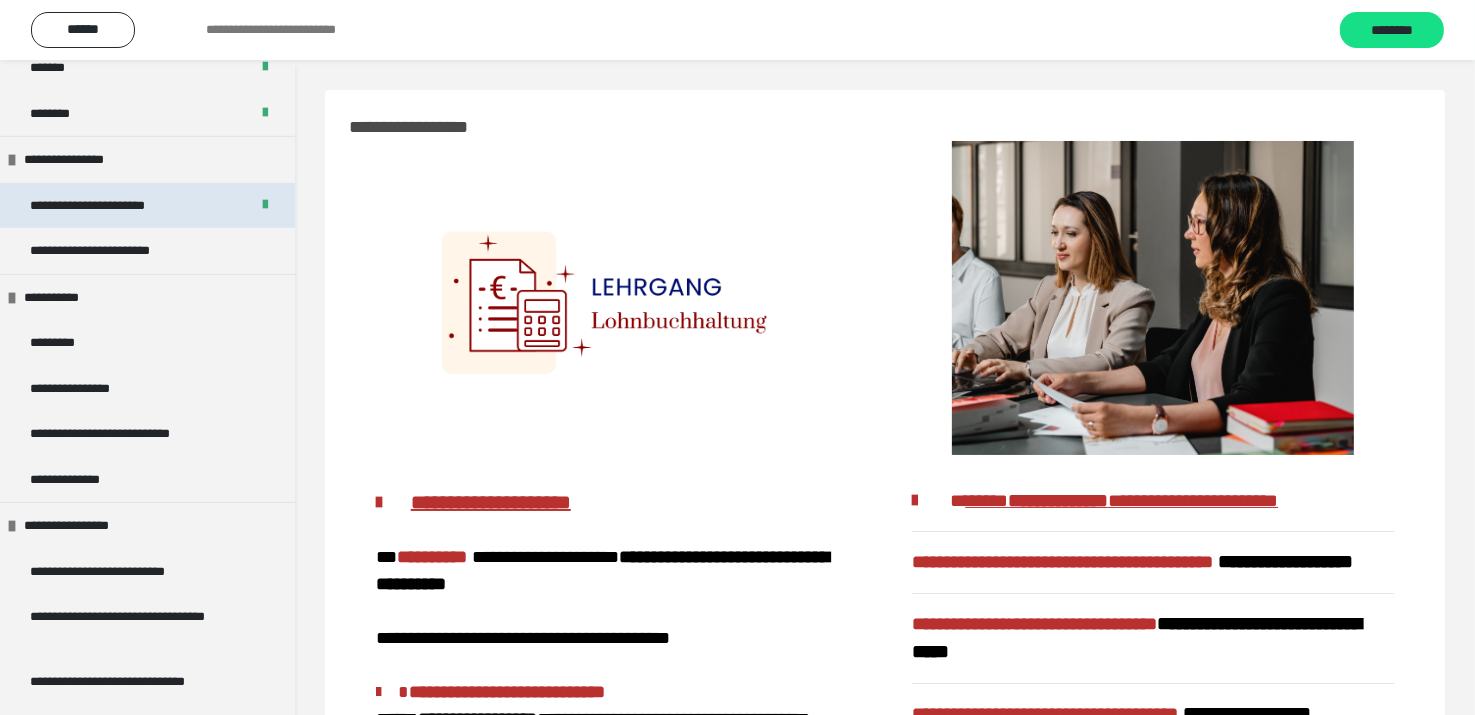 click on "**********" at bounding box center [103, 206] 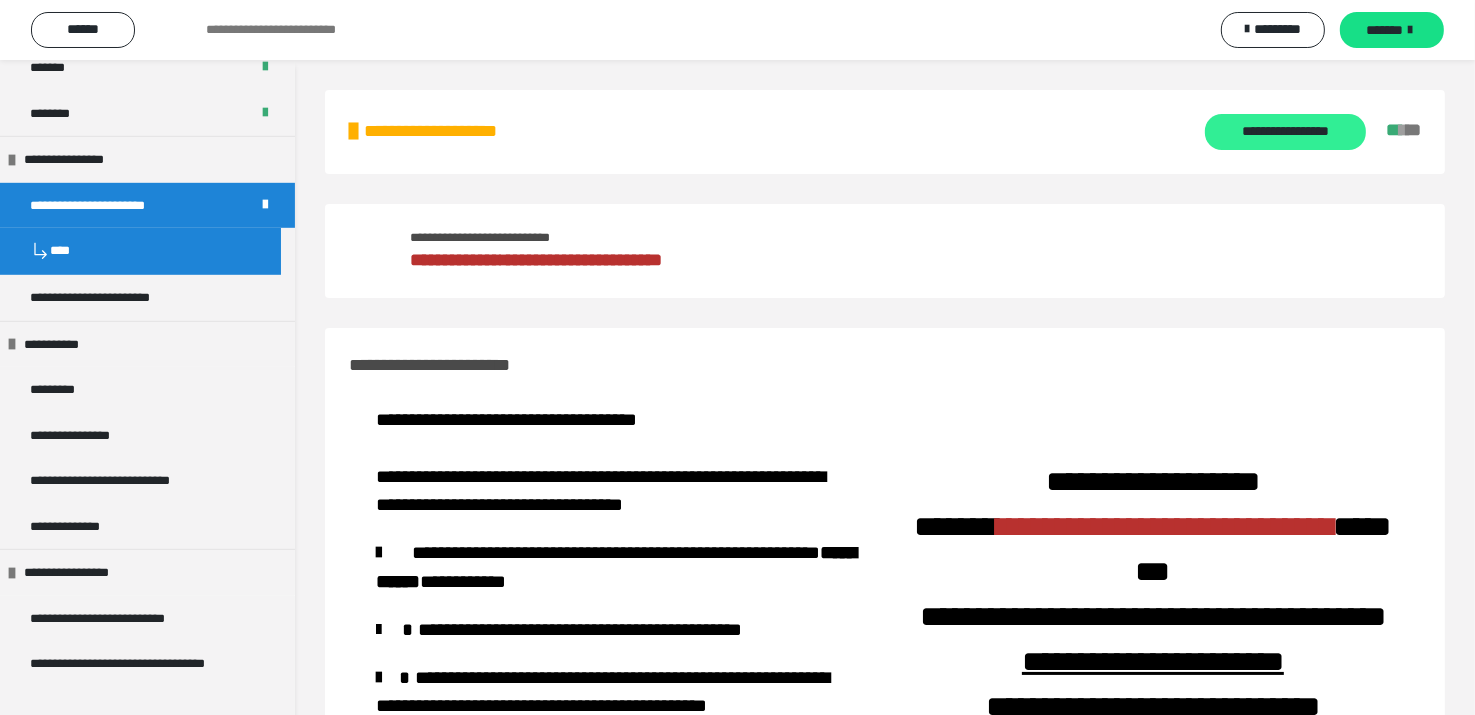 click on "**********" at bounding box center [1285, 132] 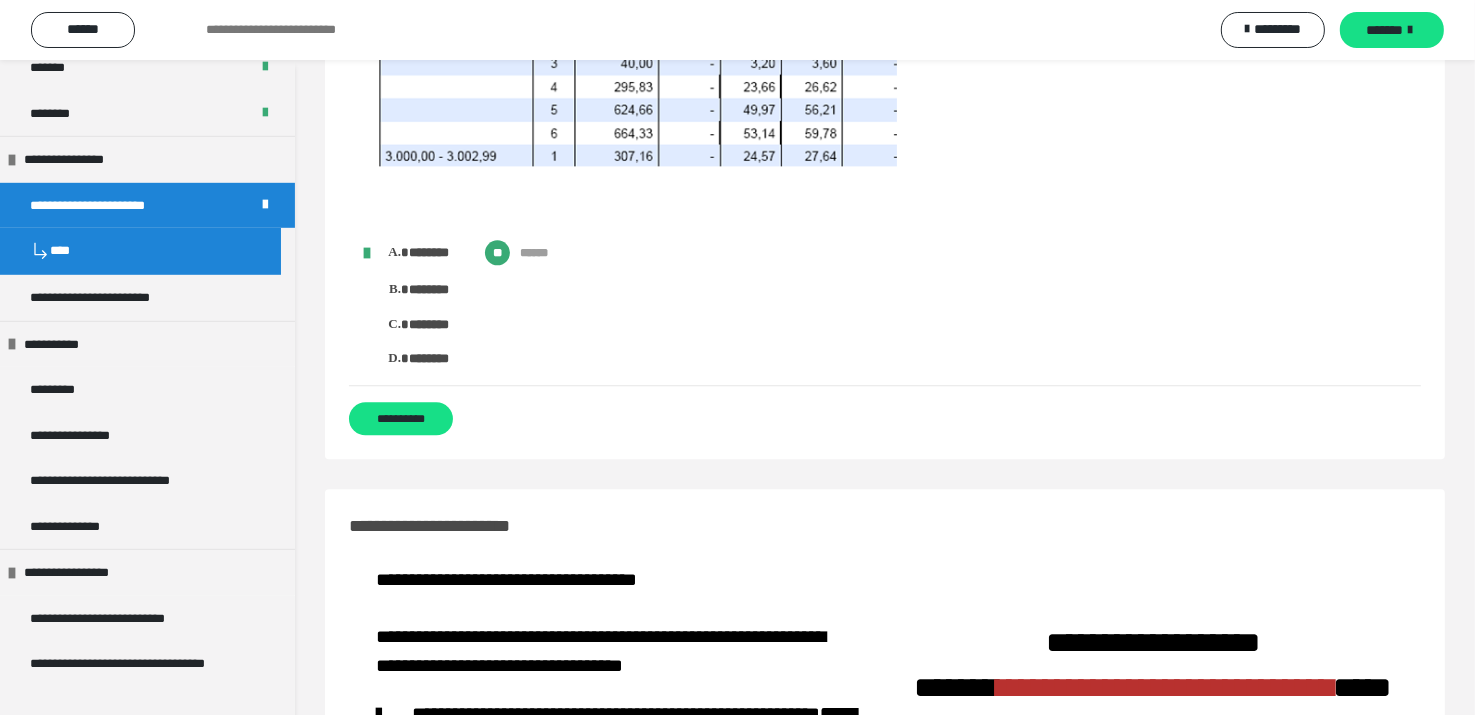 scroll, scrollTop: 4200, scrollLeft: 0, axis: vertical 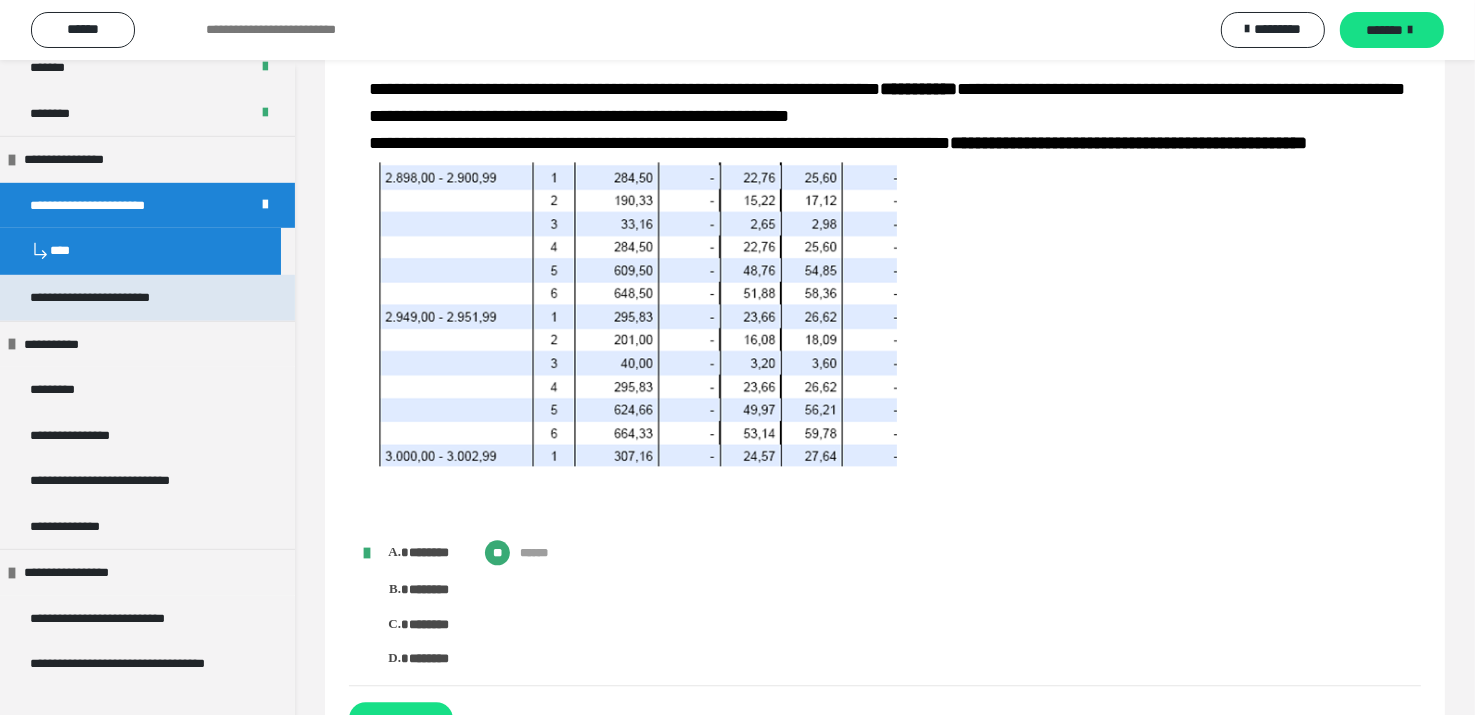 click on "**********" at bounding box center (105, 298) 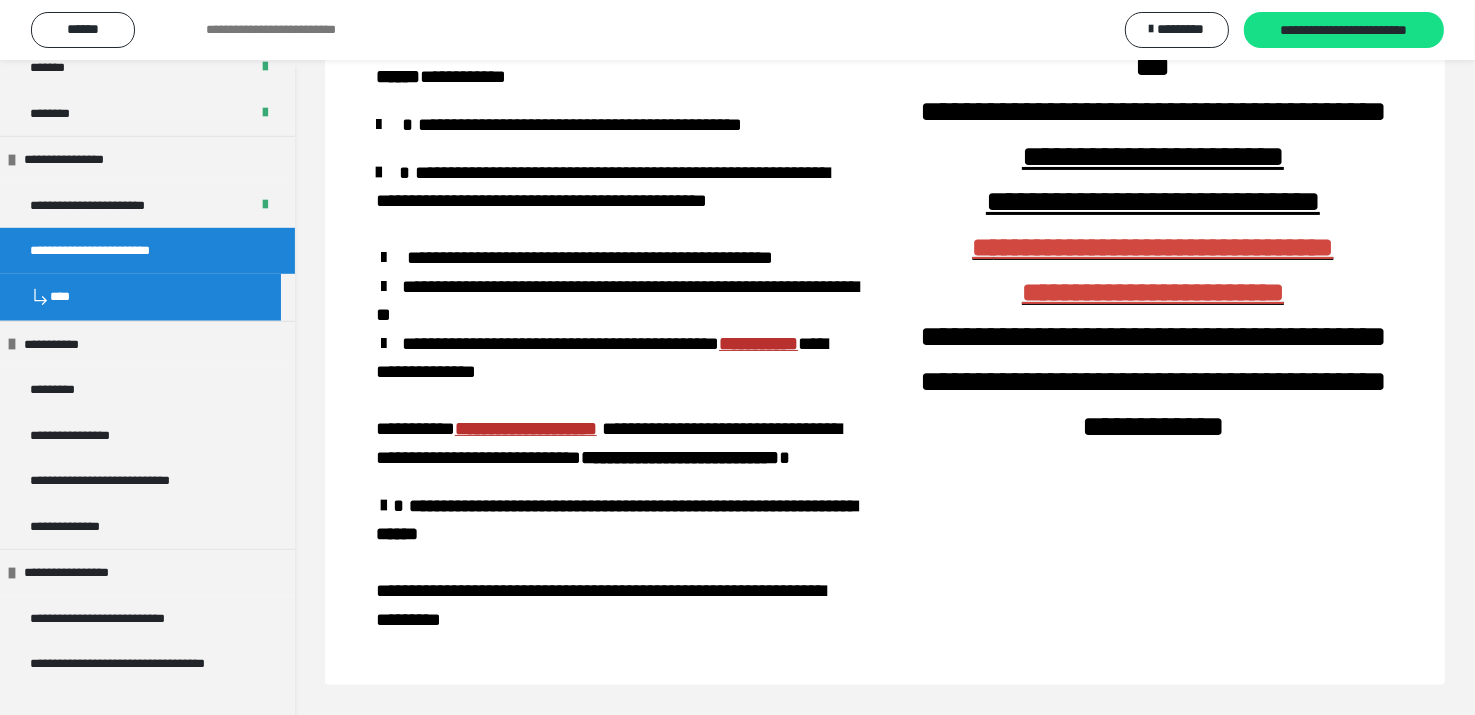 scroll, scrollTop: 0, scrollLeft: 0, axis: both 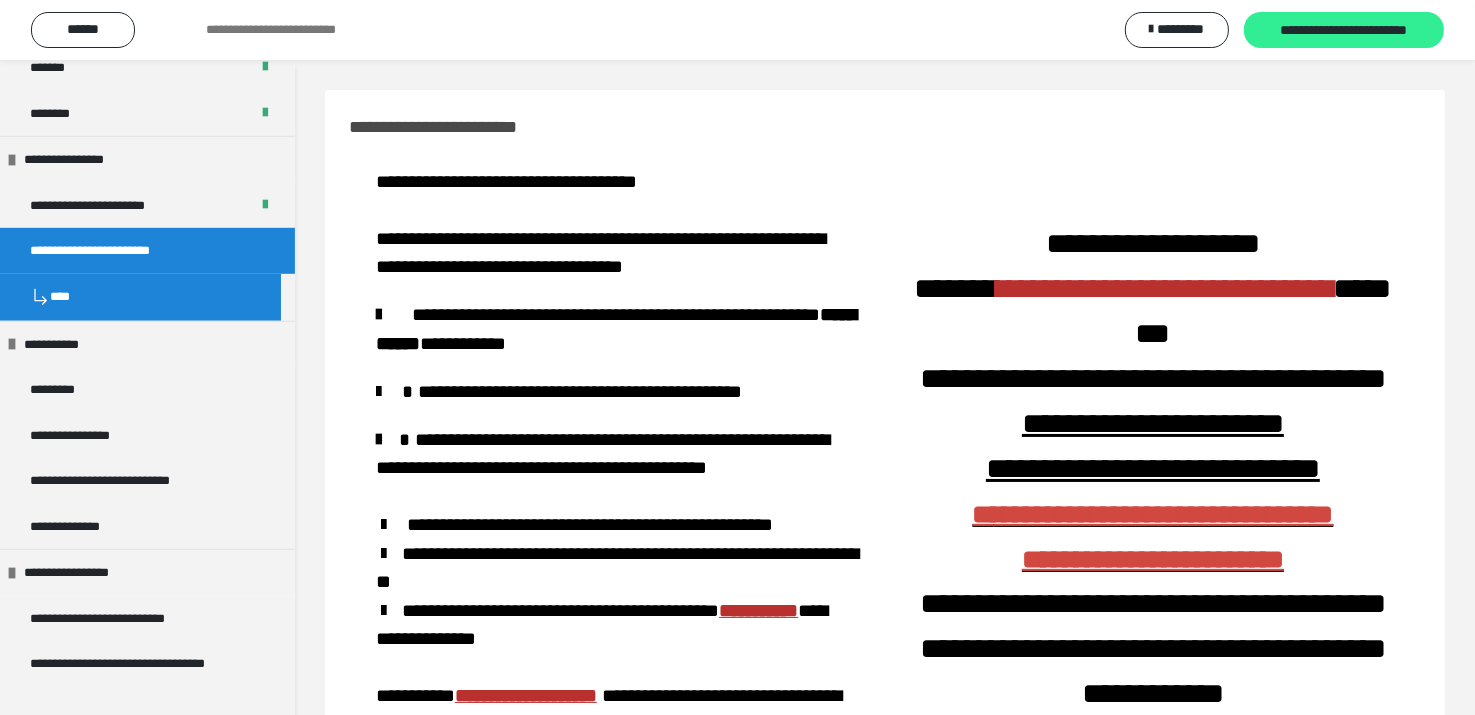 click on "**********" at bounding box center (1344, 30) 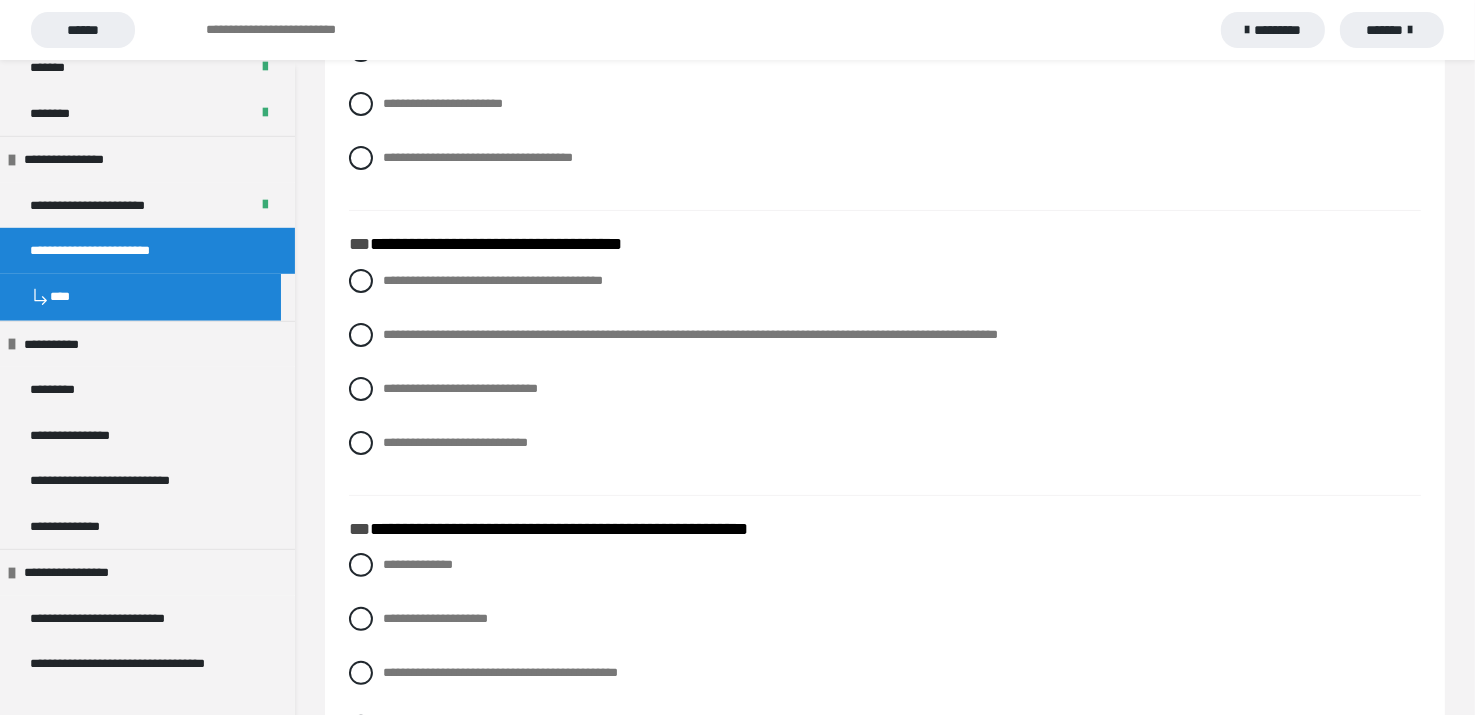 scroll, scrollTop: 0, scrollLeft: 0, axis: both 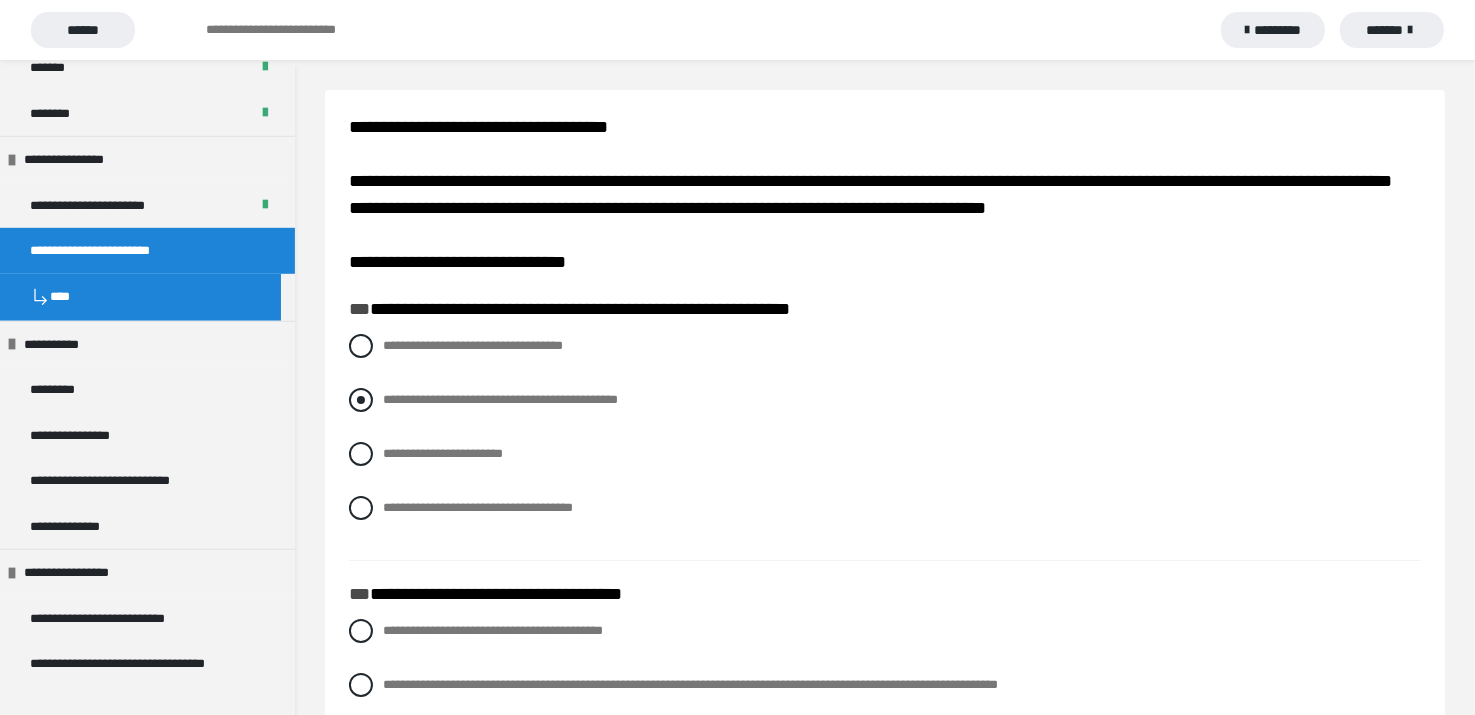 click at bounding box center [361, 400] 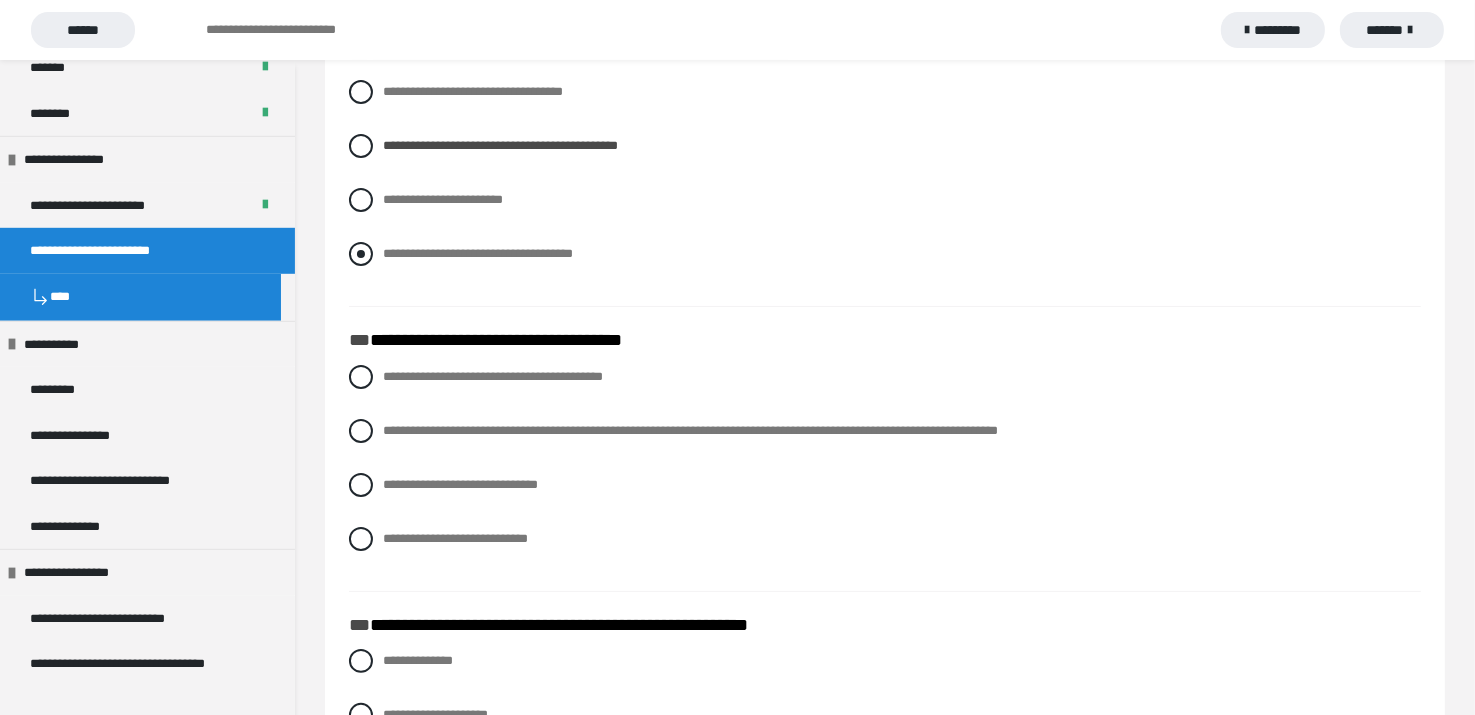 scroll, scrollTop: 300, scrollLeft: 0, axis: vertical 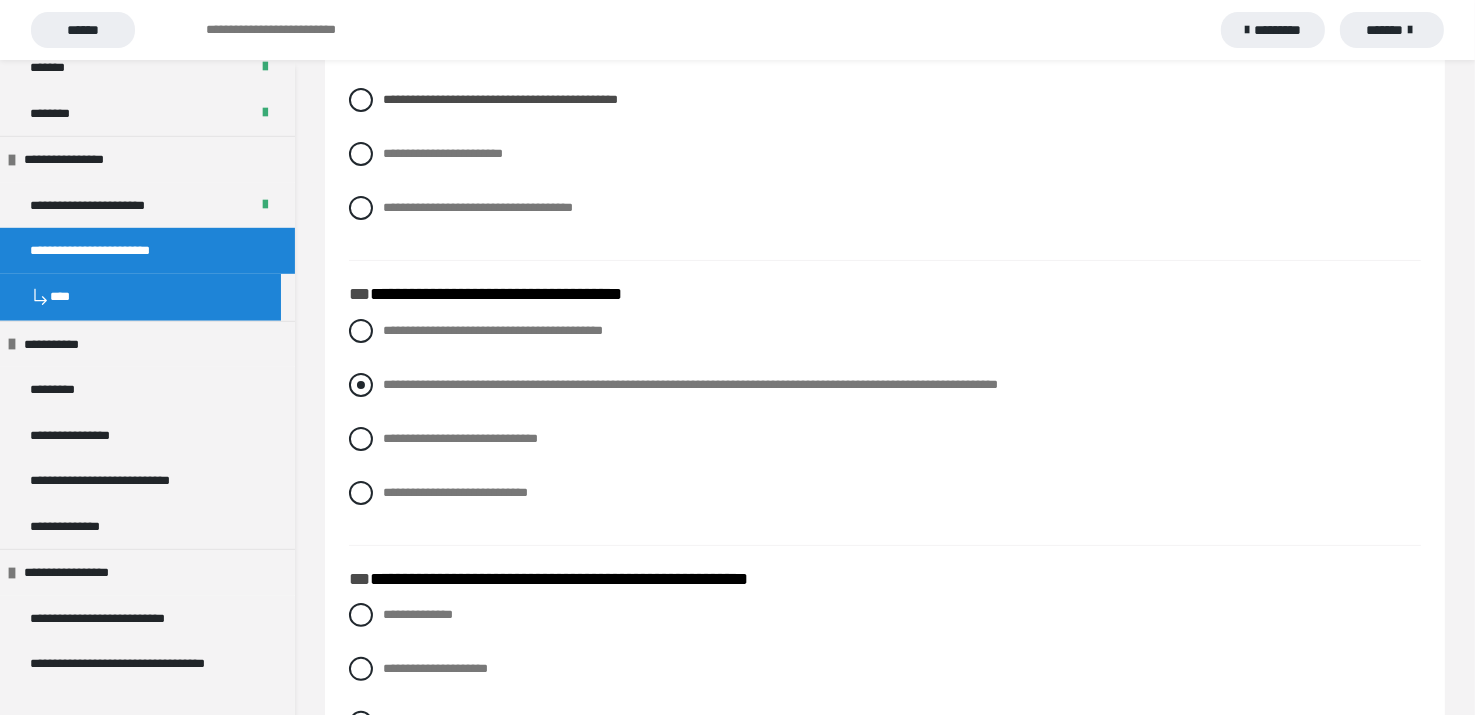 click at bounding box center [361, 385] 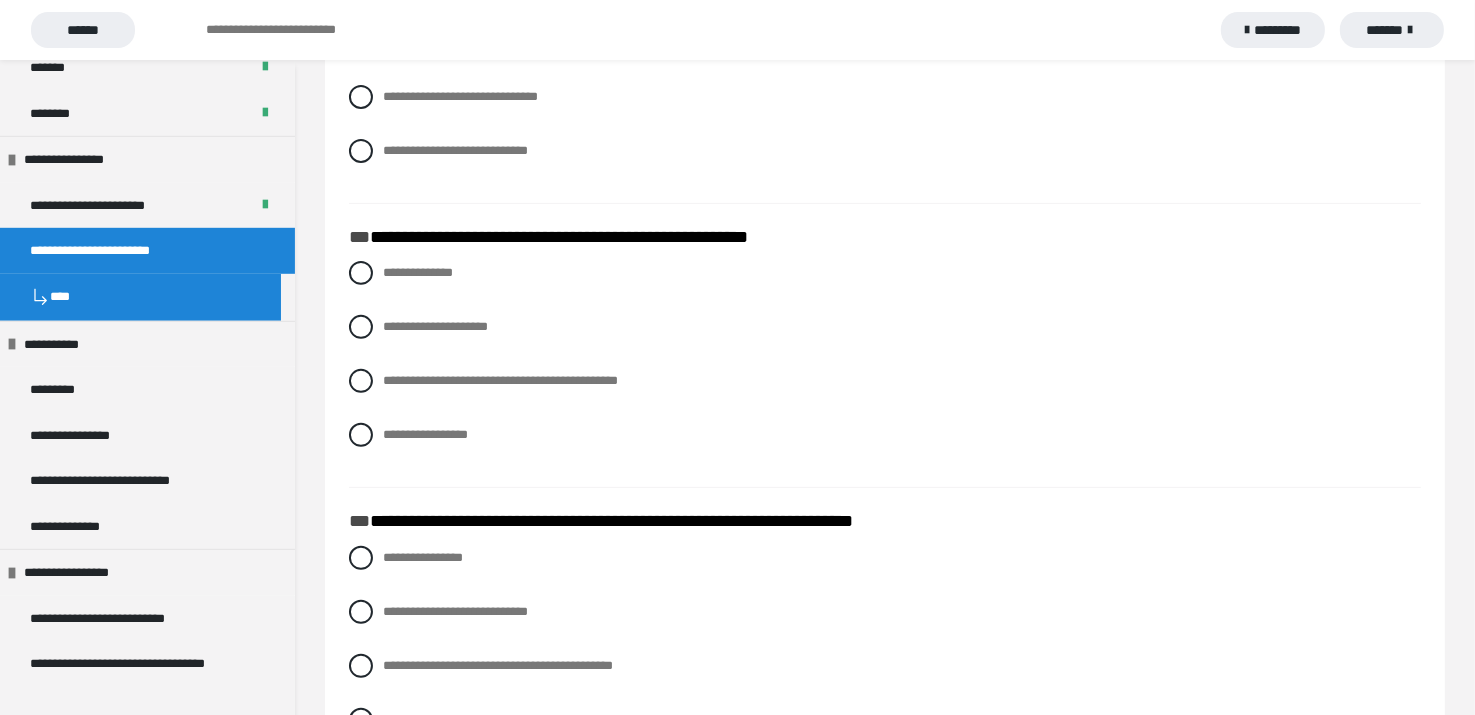 scroll, scrollTop: 700, scrollLeft: 0, axis: vertical 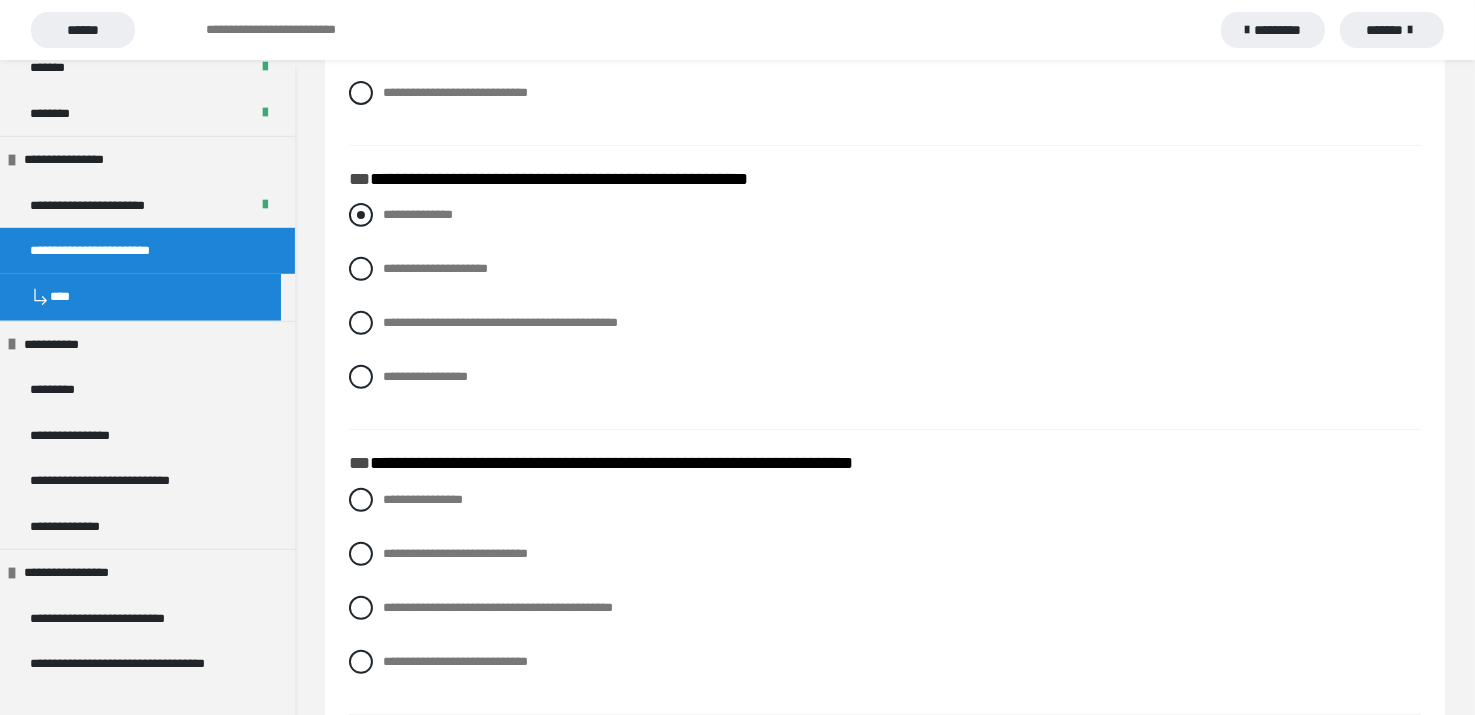 click at bounding box center (361, 215) 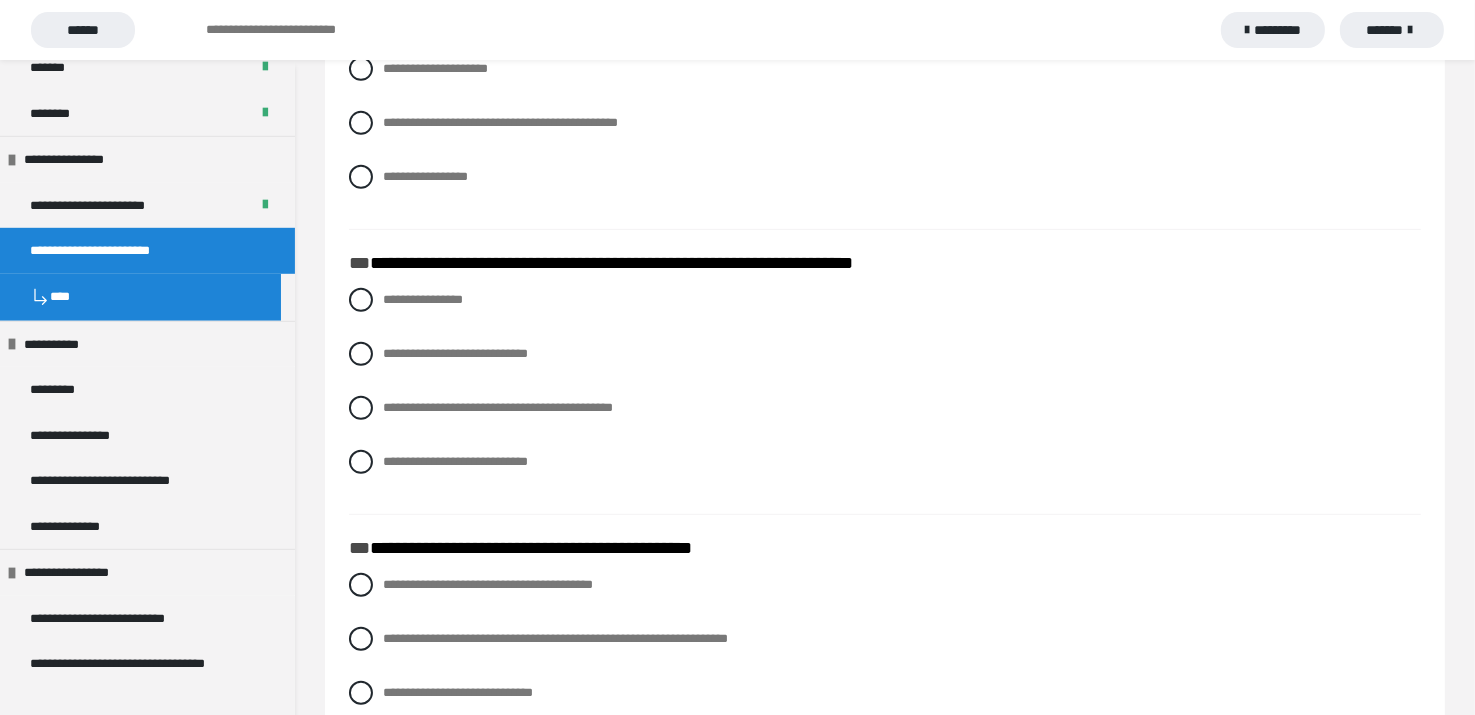 scroll, scrollTop: 1000, scrollLeft: 0, axis: vertical 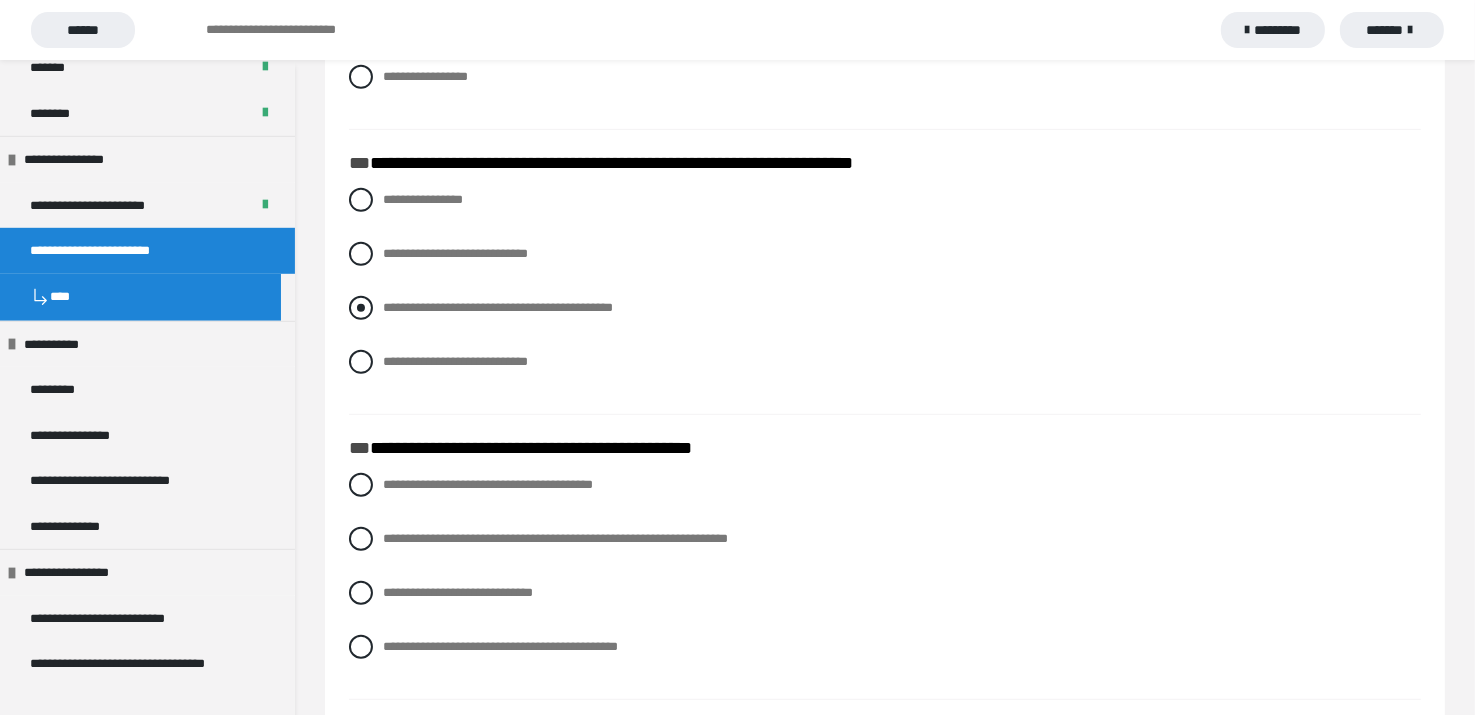 click at bounding box center (361, 308) 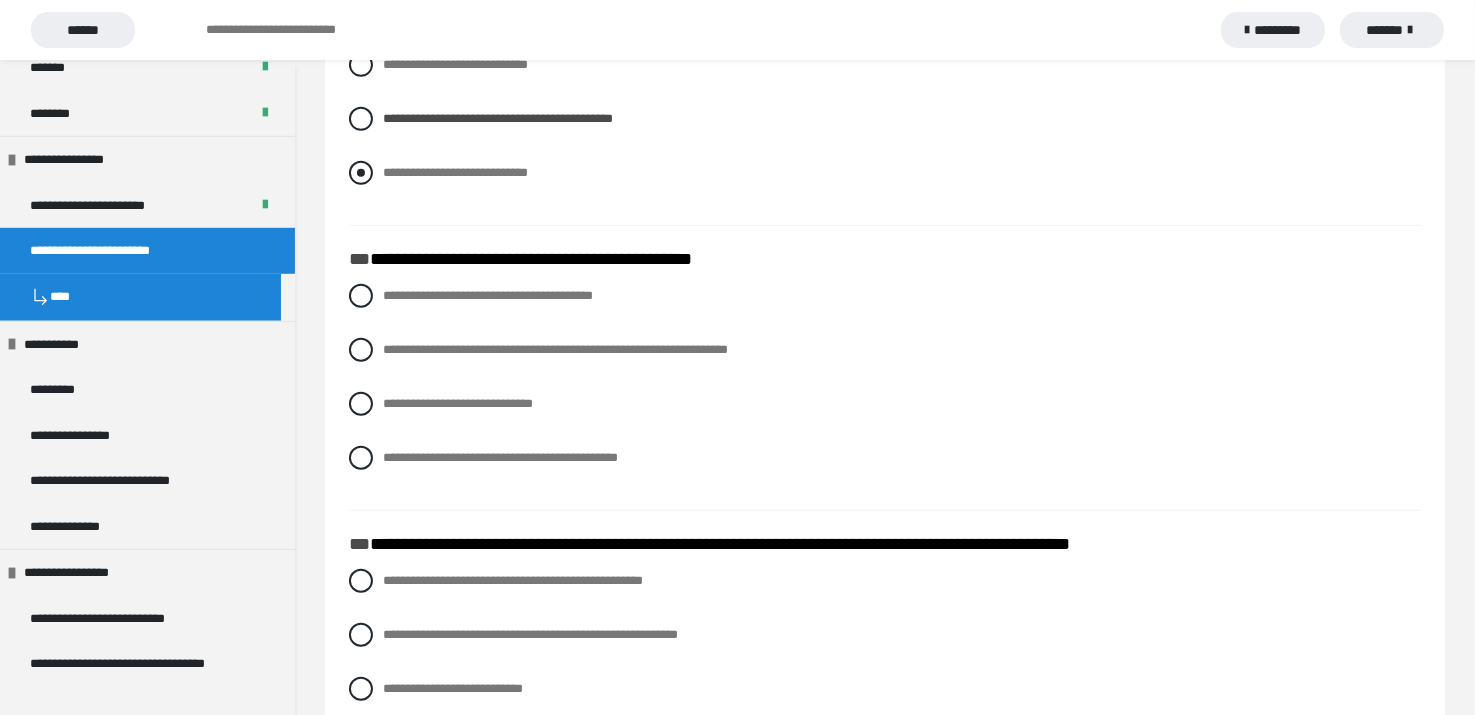 scroll, scrollTop: 1200, scrollLeft: 0, axis: vertical 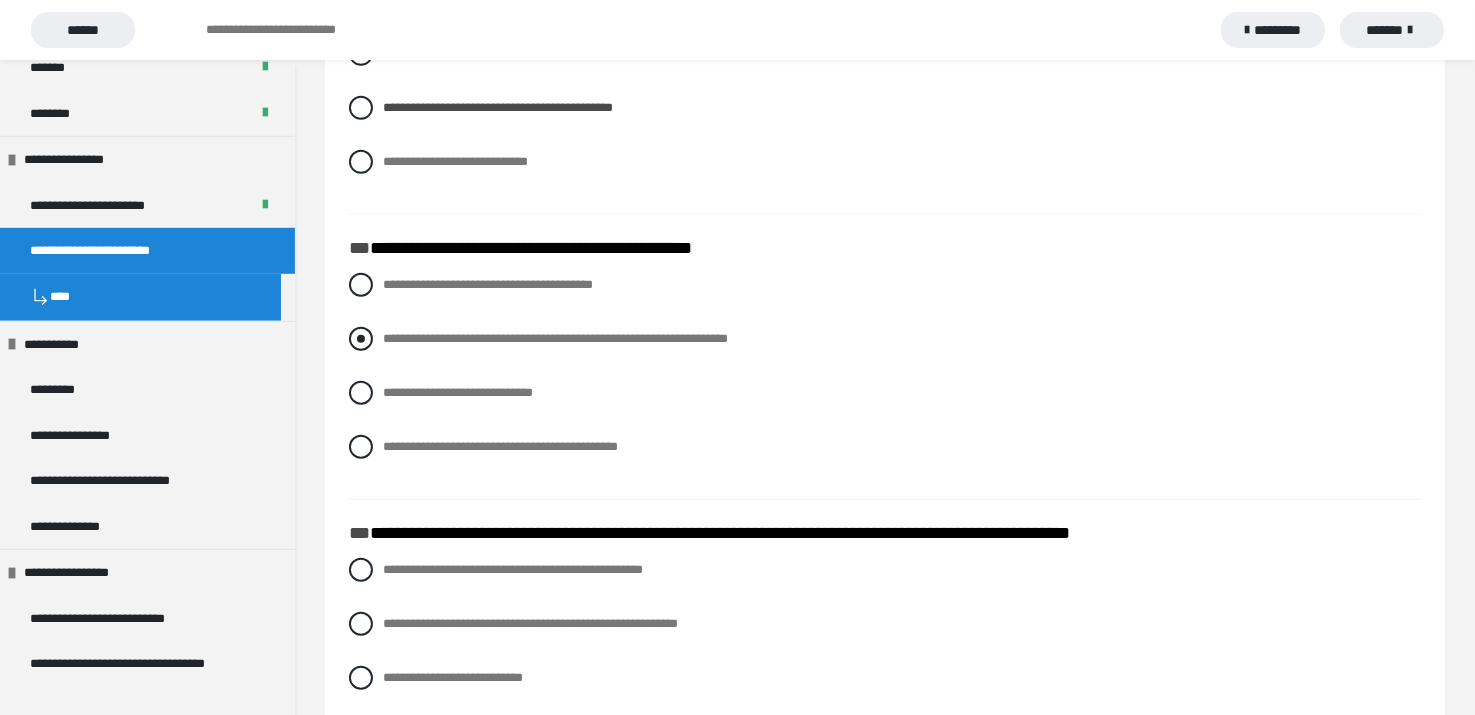 click at bounding box center (361, 339) 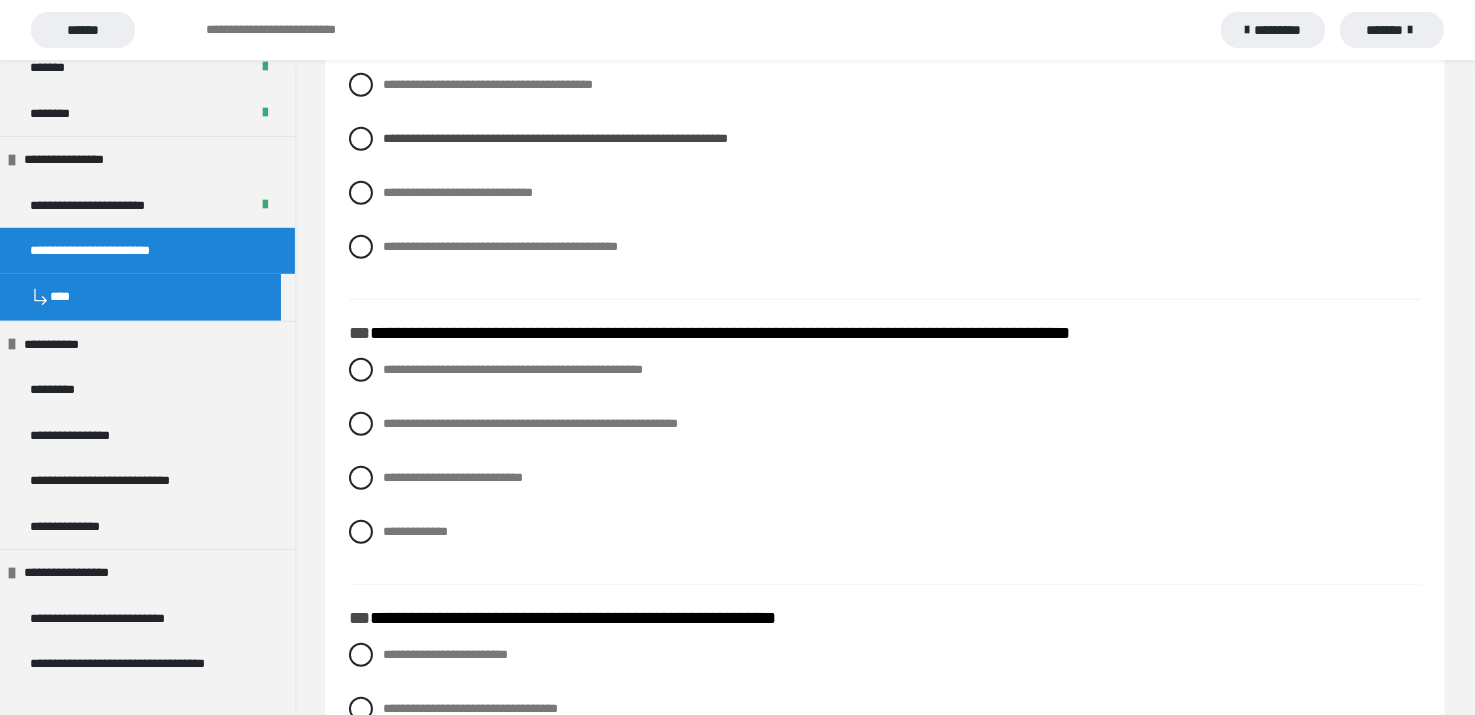 scroll, scrollTop: 1500, scrollLeft: 0, axis: vertical 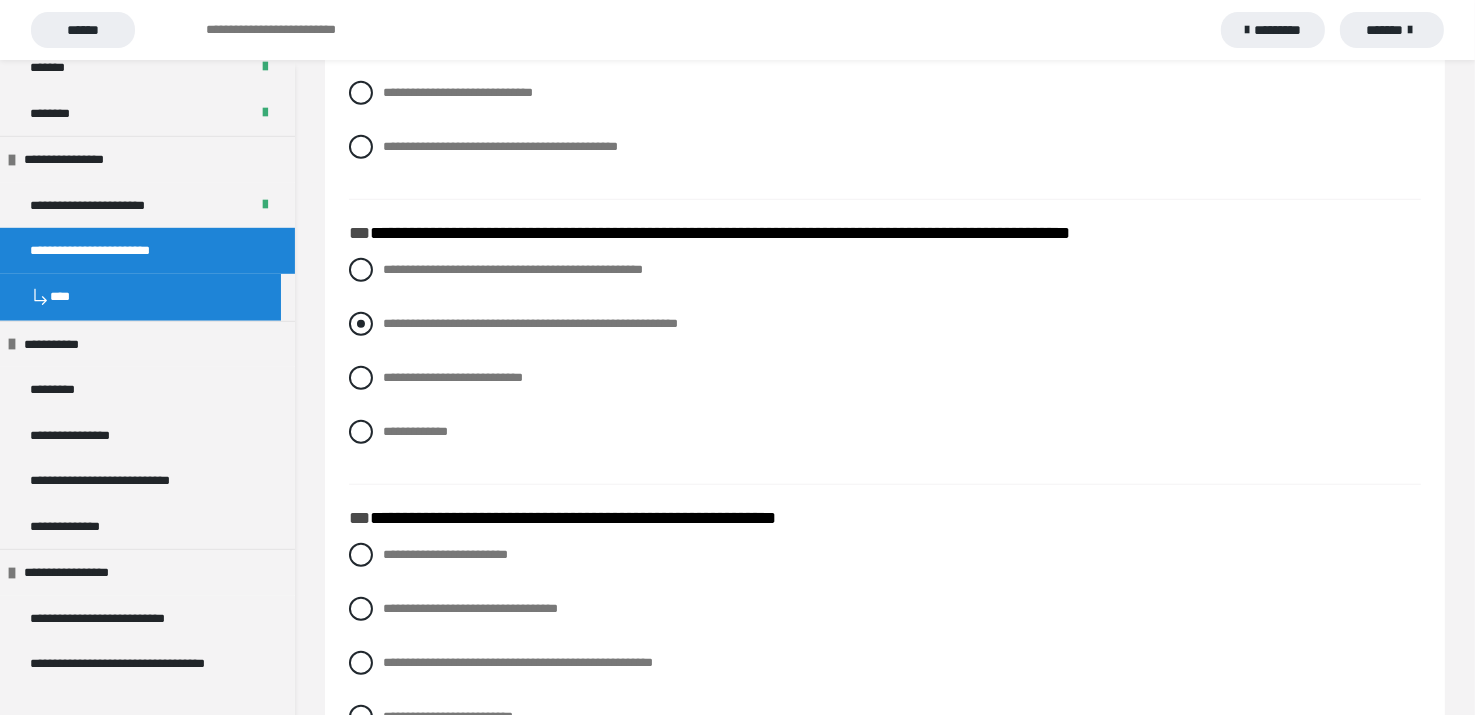 click at bounding box center (361, 324) 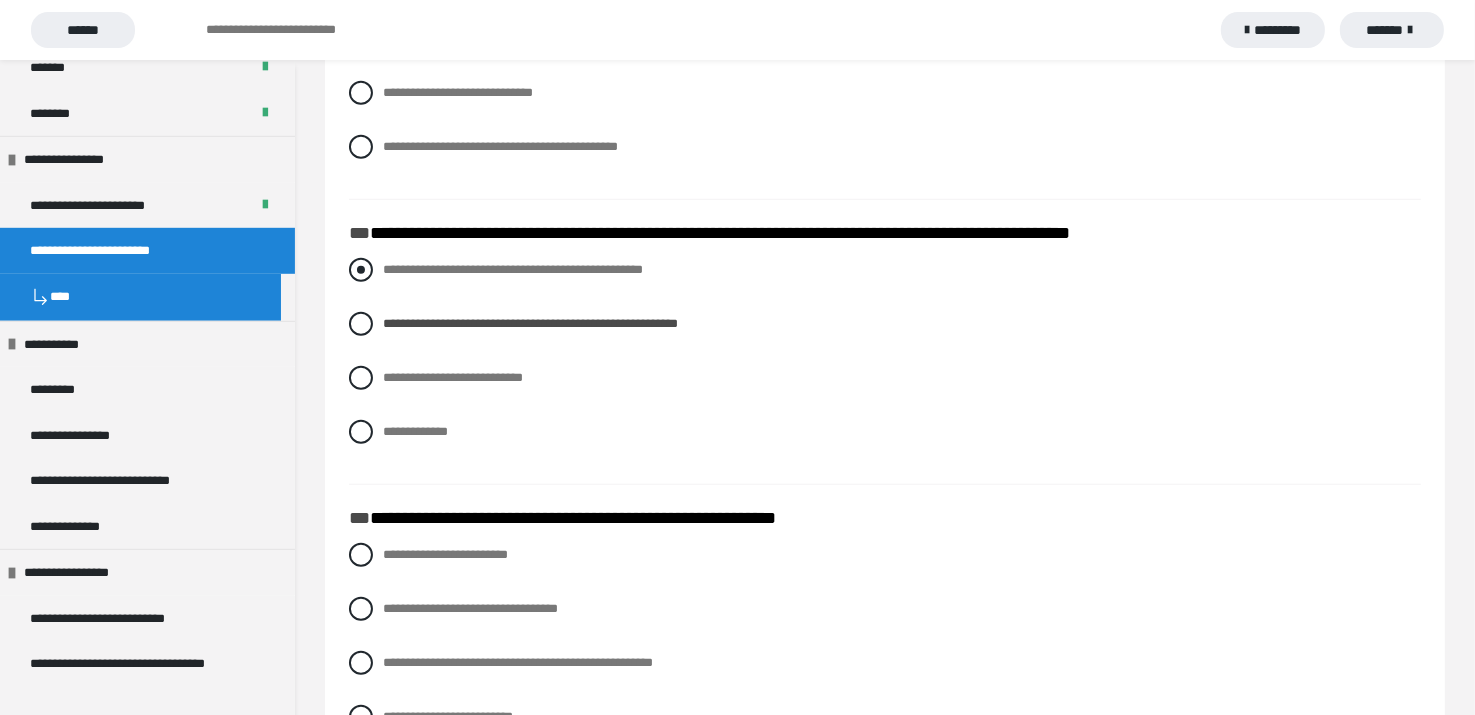 click at bounding box center (361, 270) 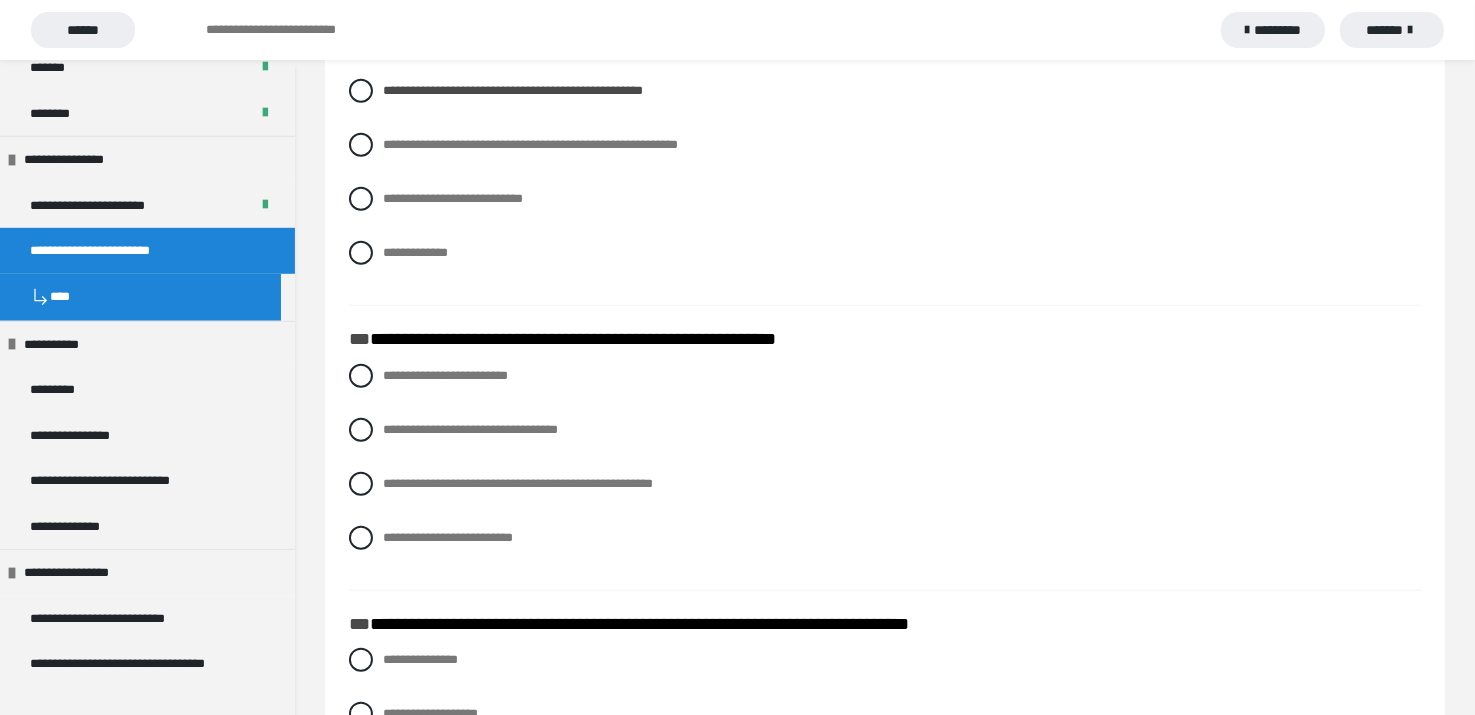 scroll, scrollTop: 1800, scrollLeft: 0, axis: vertical 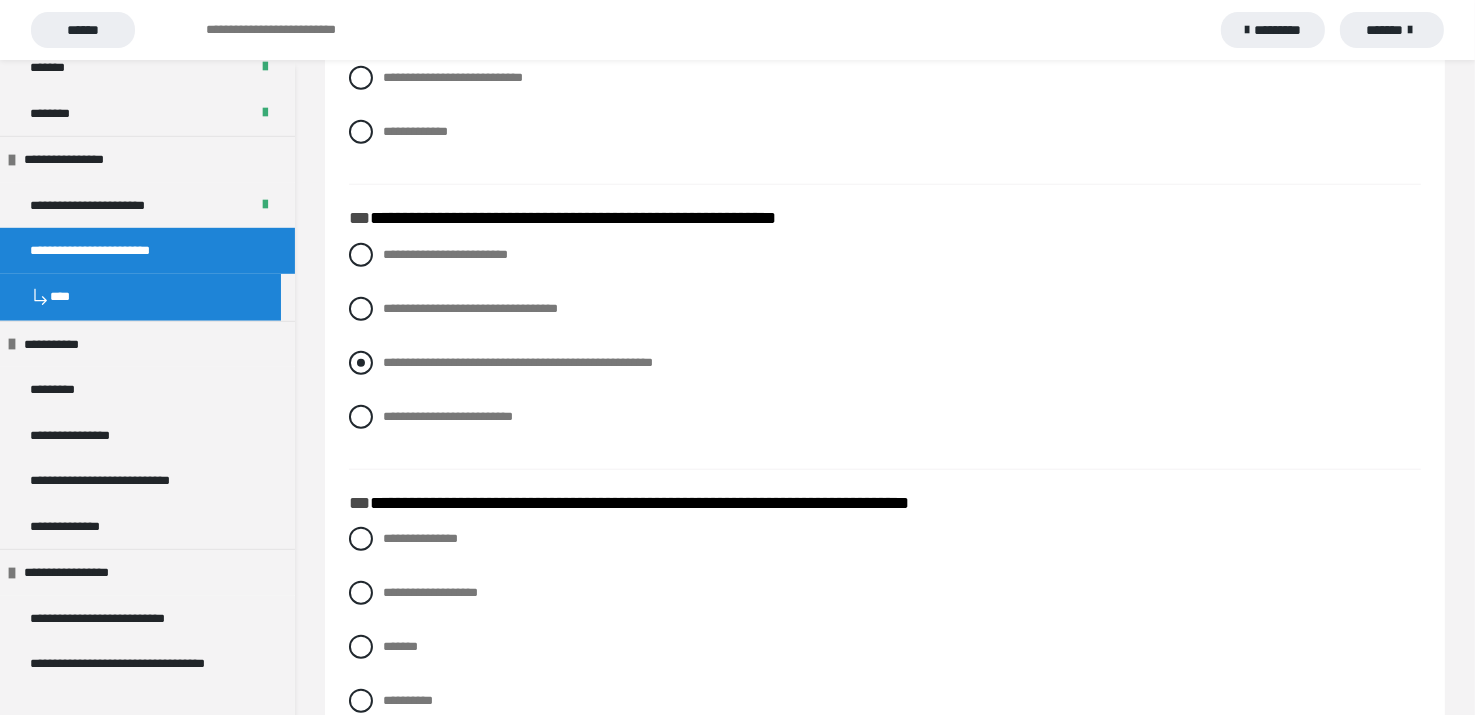 click at bounding box center [361, 363] 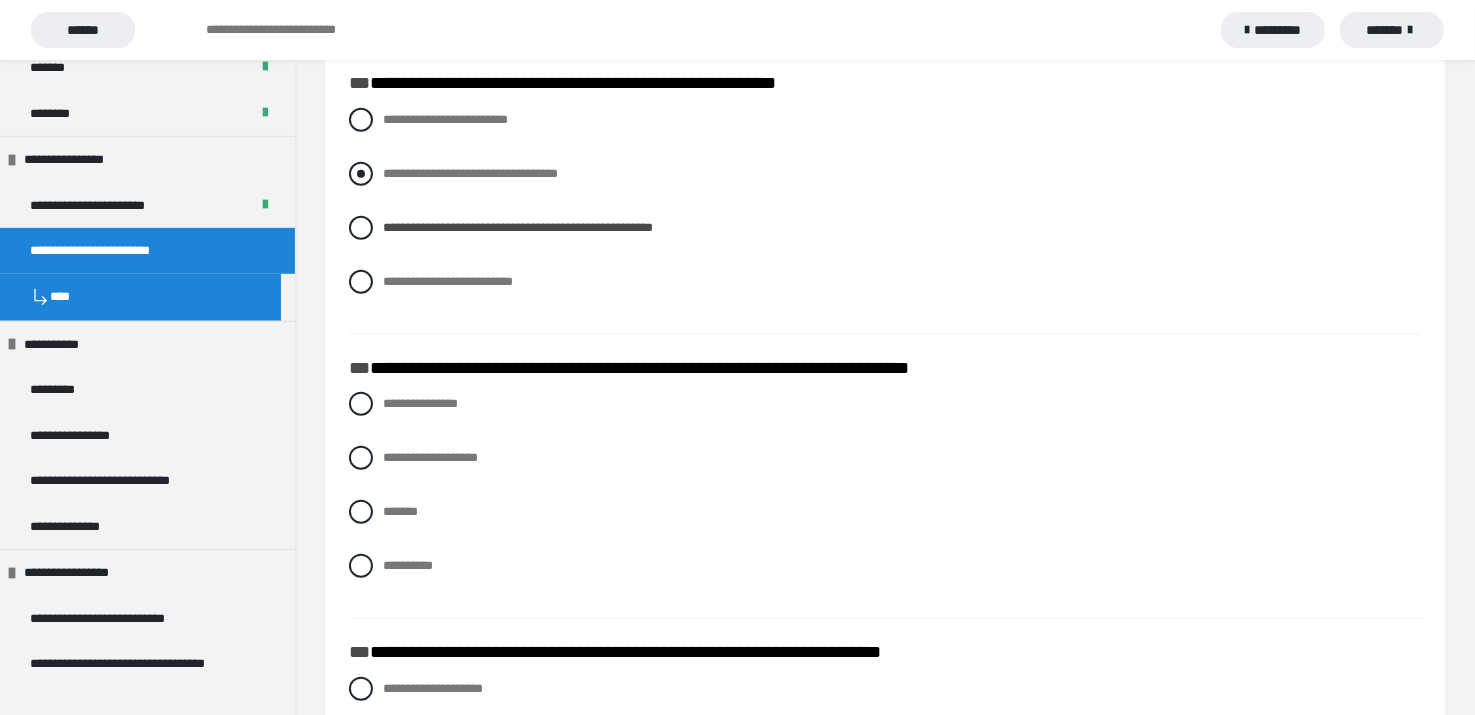 scroll, scrollTop: 2000, scrollLeft: 0, axis: vertical 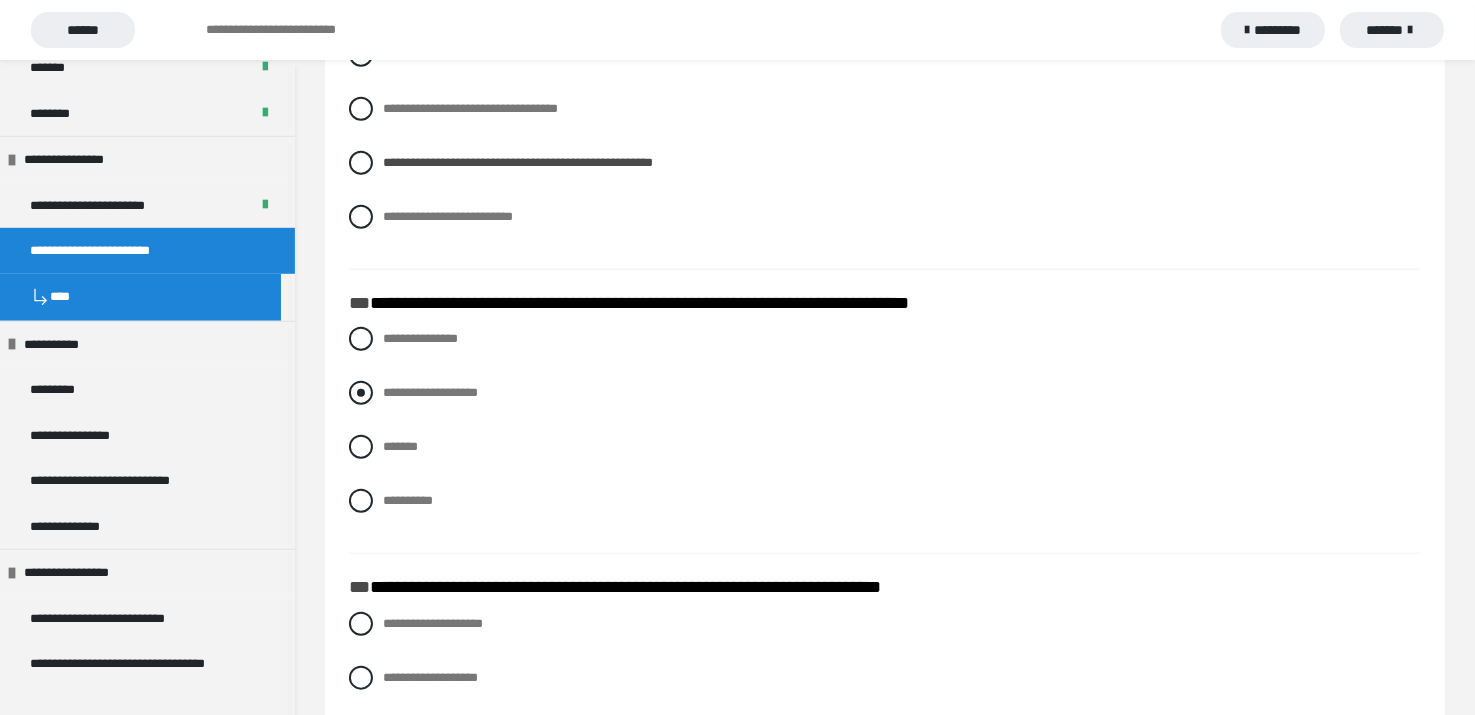 click at bounding box center [361, 393] 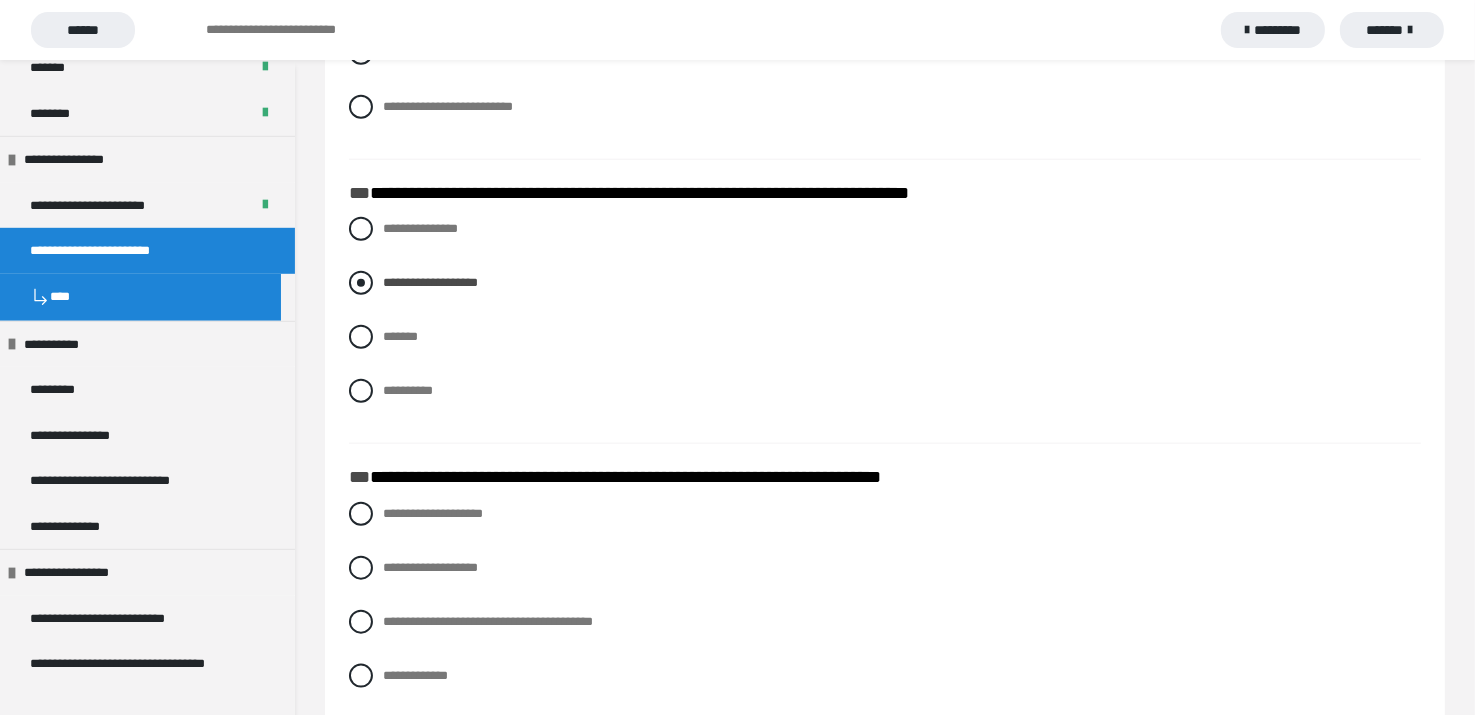 scroll, scrollTop: 2300, scrollLeft: 0, axis: vertical 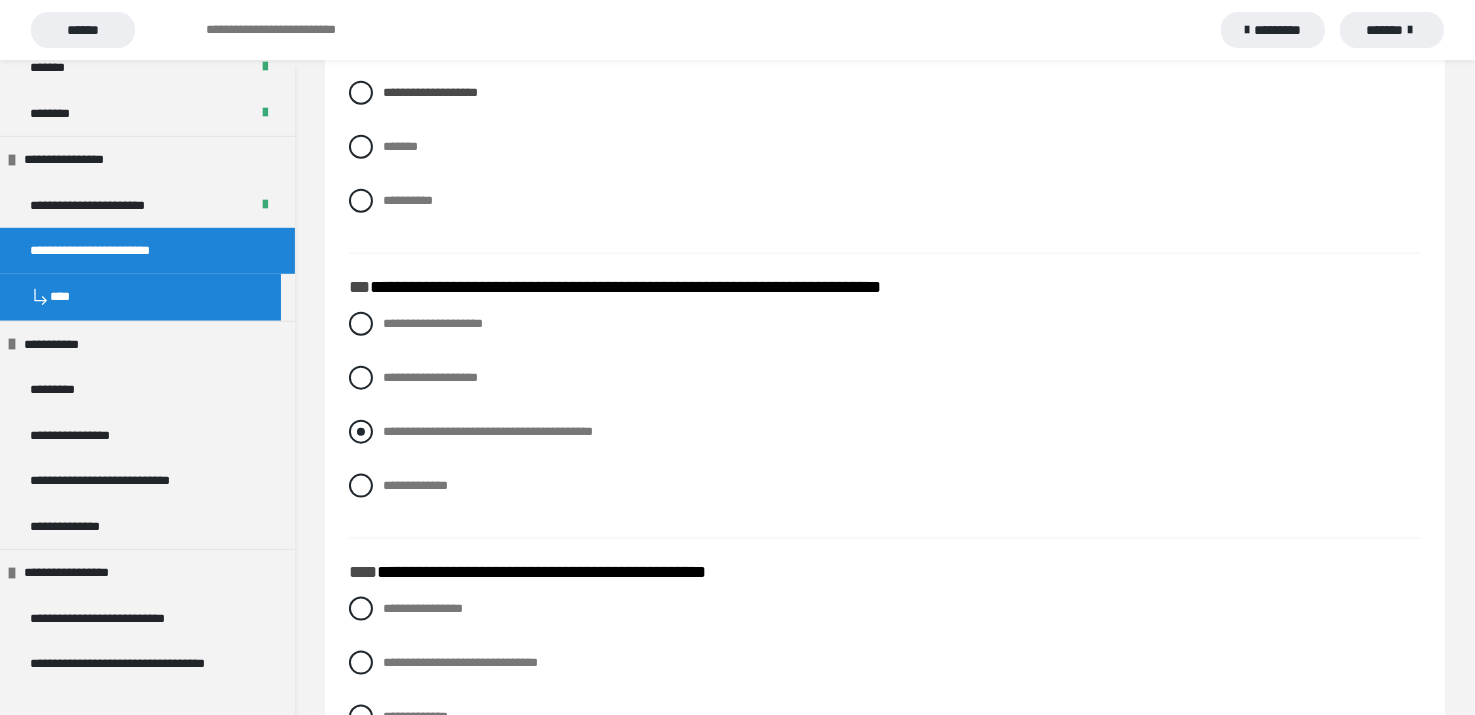 click at bounding box center (361, 432) 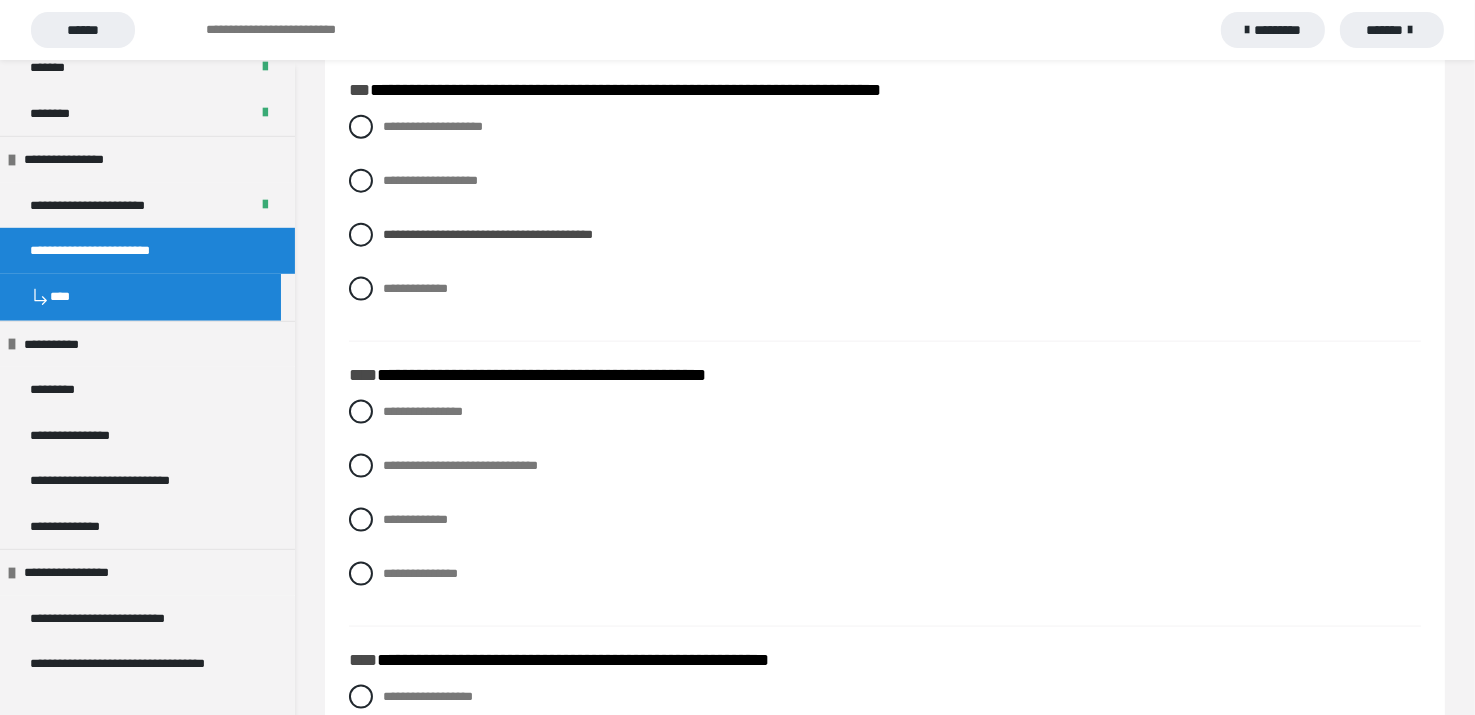 scroll, scrollTop: 2700, scrollLeft: 0, axis: vertical 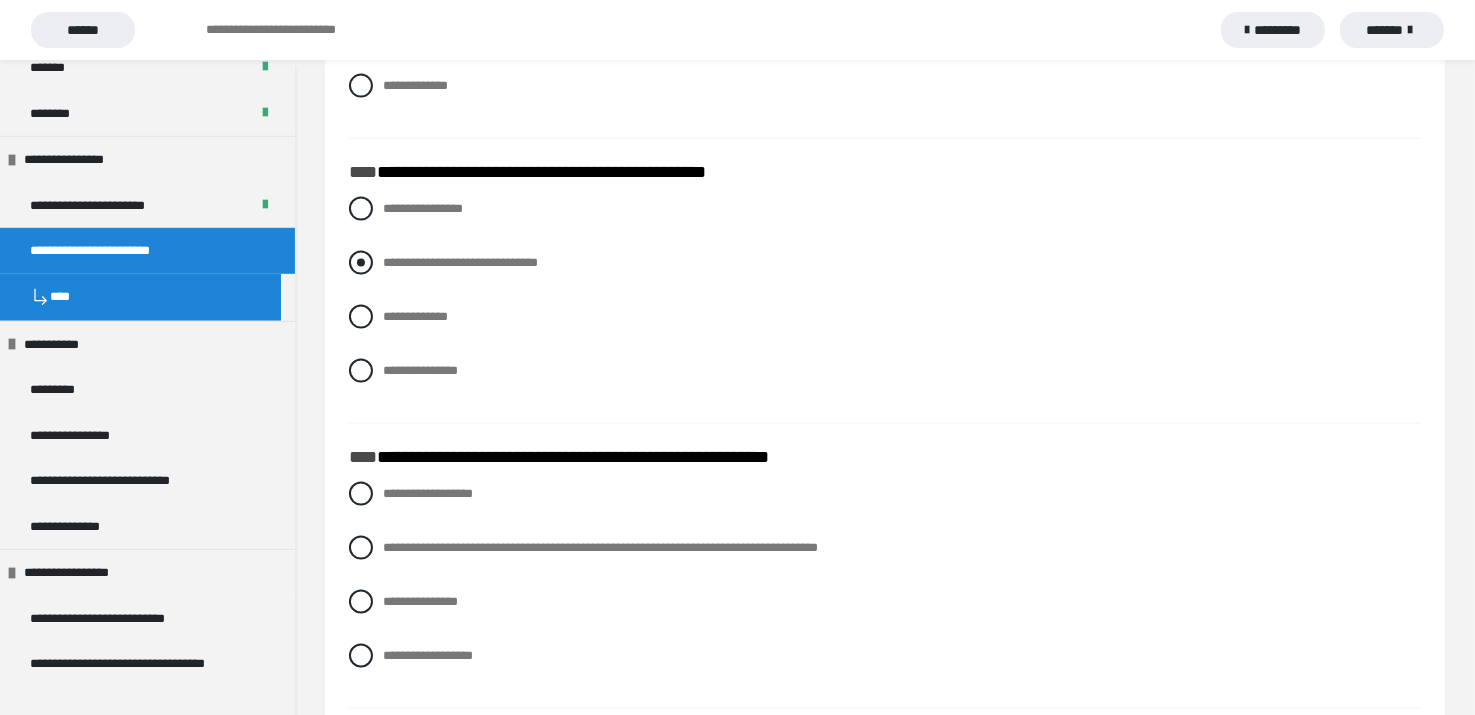 click at bounding box center [361, 263] 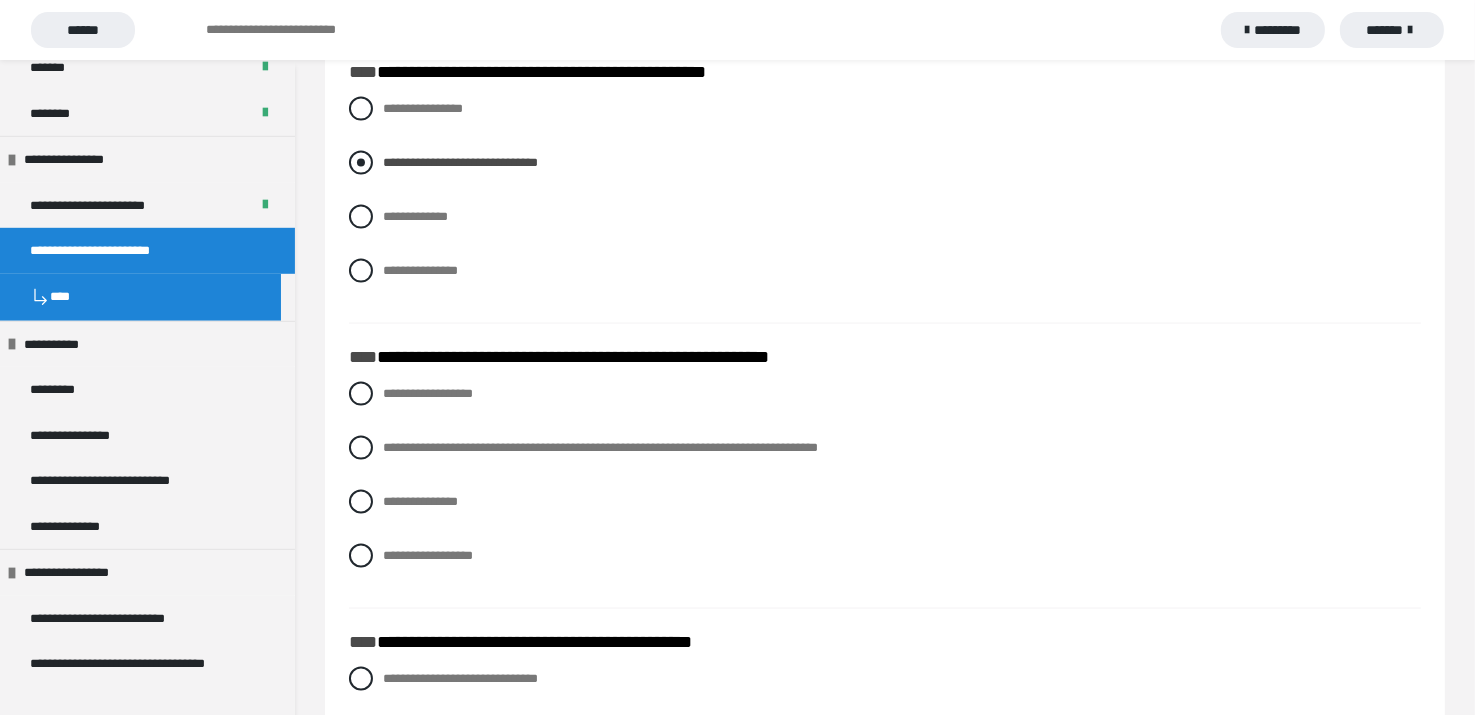 scroll, scrollTop: 2900, scrollLeft: 0, axis: vertical 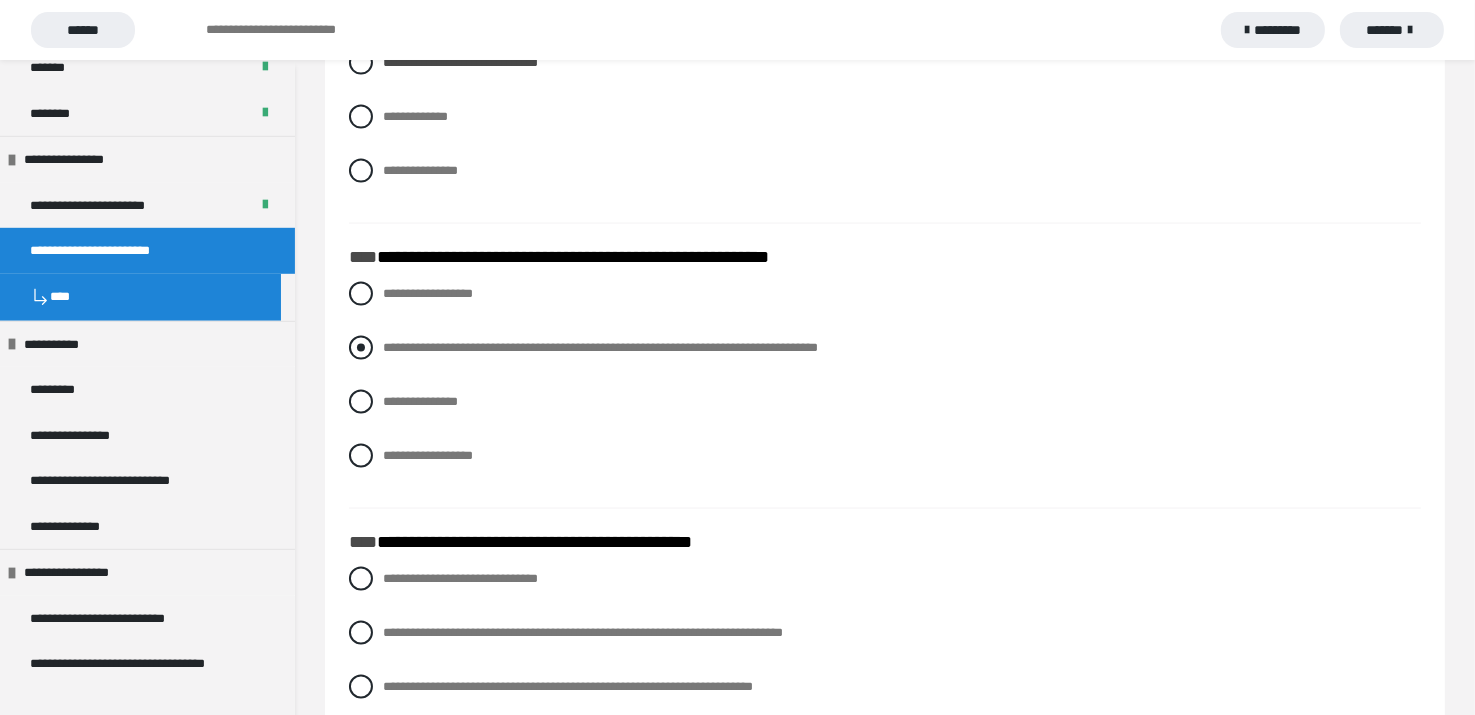 click at bounding box center [361, 348] 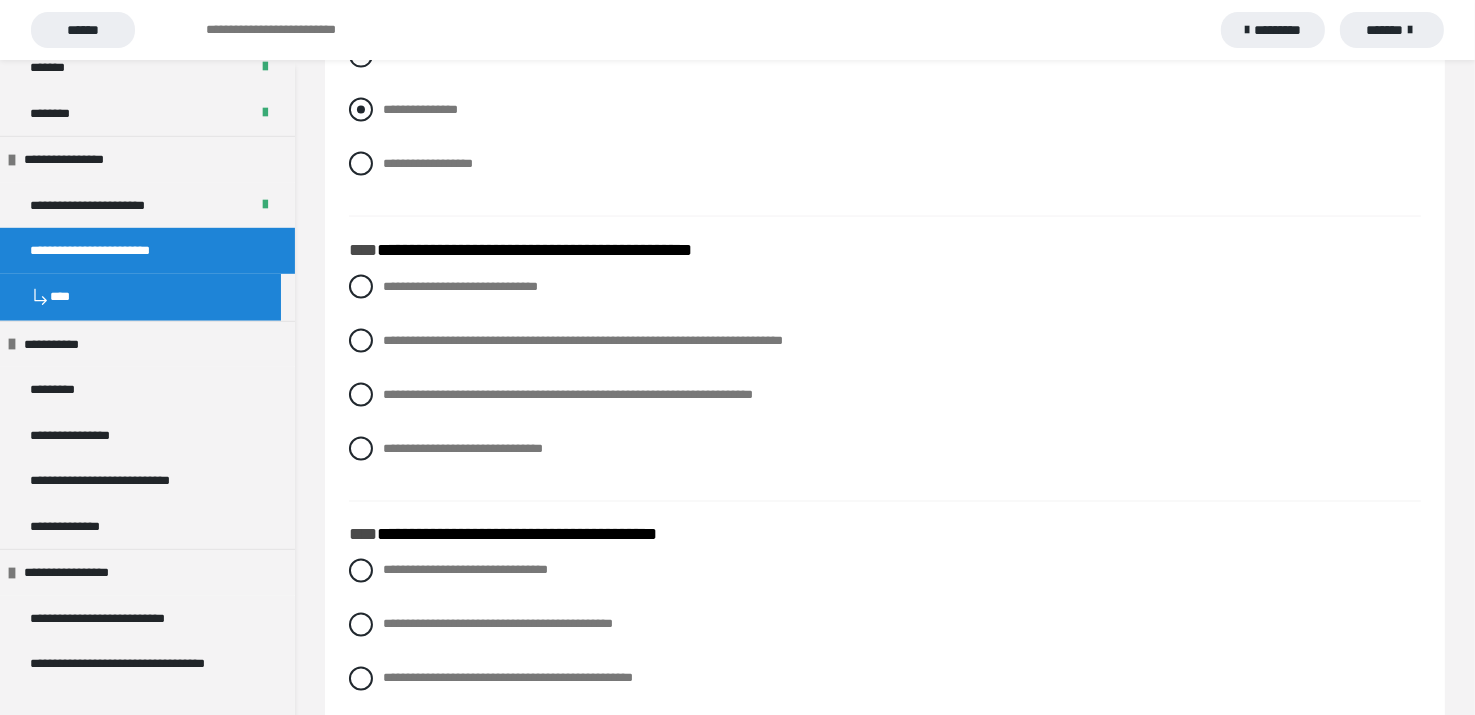 scroll, scrollTop: 3200, scrollLeft: 0, axis: vertical 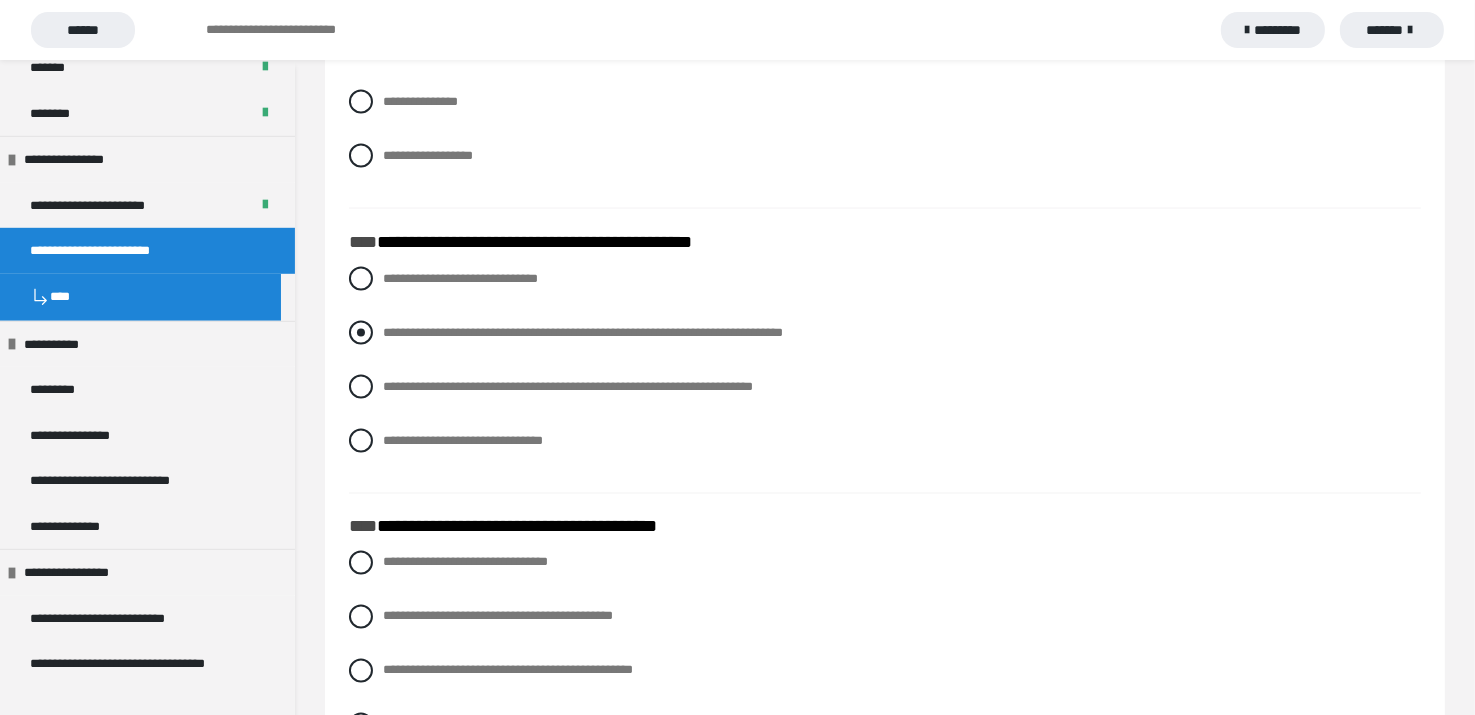 click at bounding box center (361, 333) 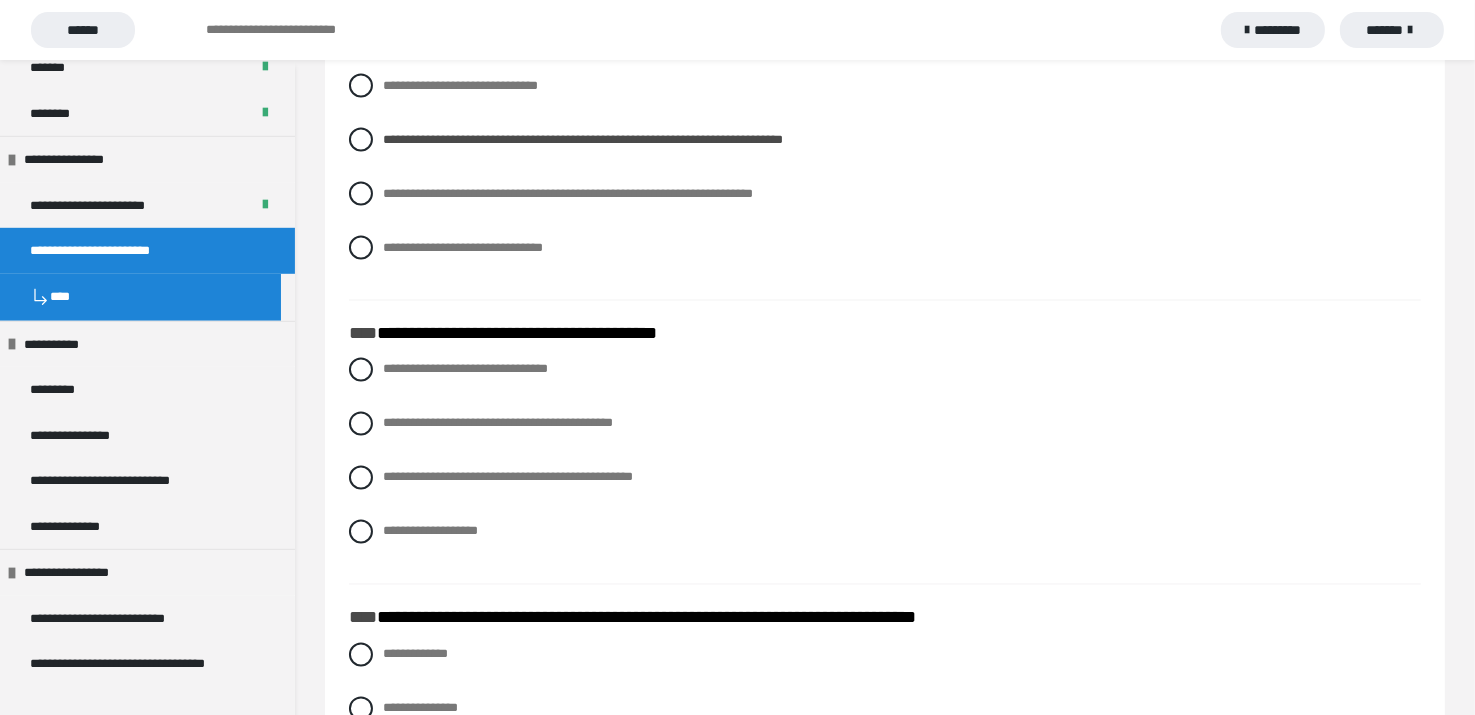 scroll, scrollTop: 3500, scrollLeft: 0, axis: vertical 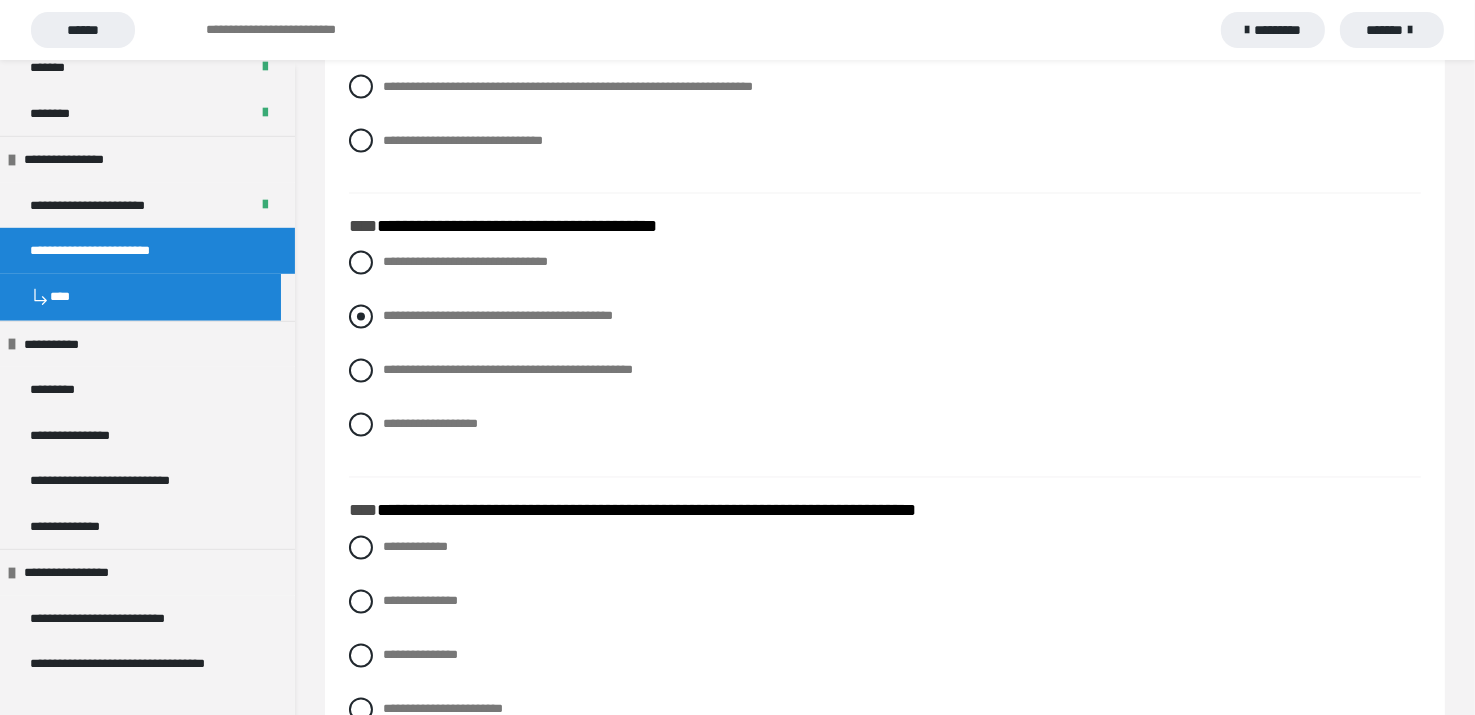 click at bounding box center (361, 317) 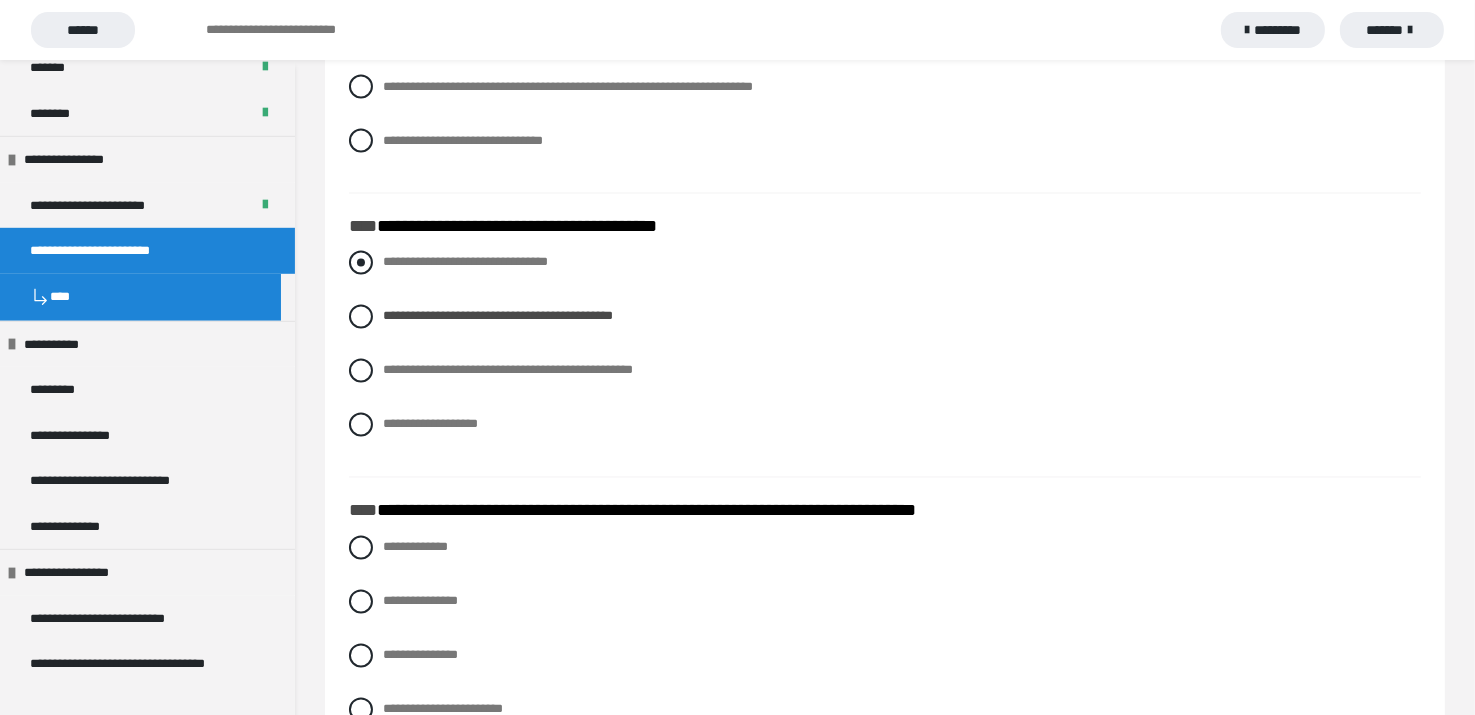 click at bounding box center [361, 263] 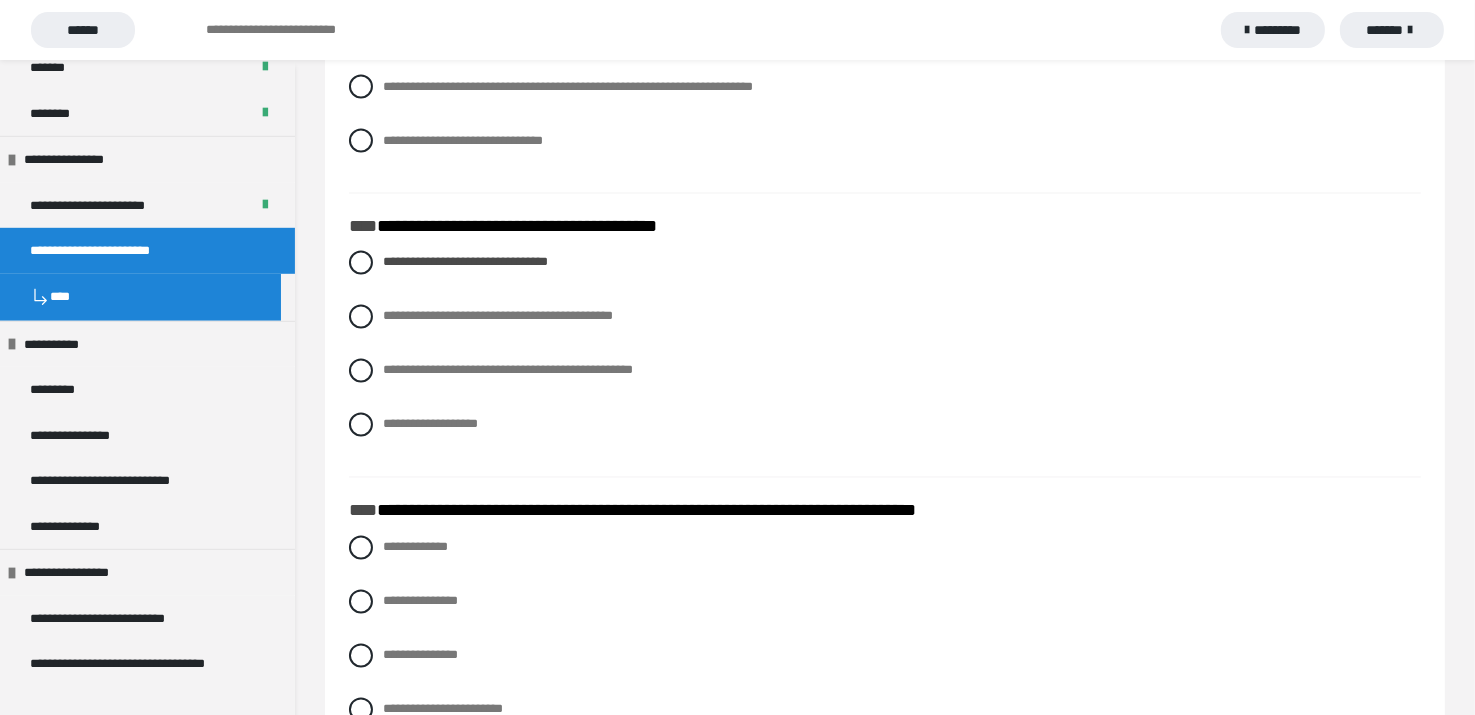 click on "**********" at bounding box center (885, 359) 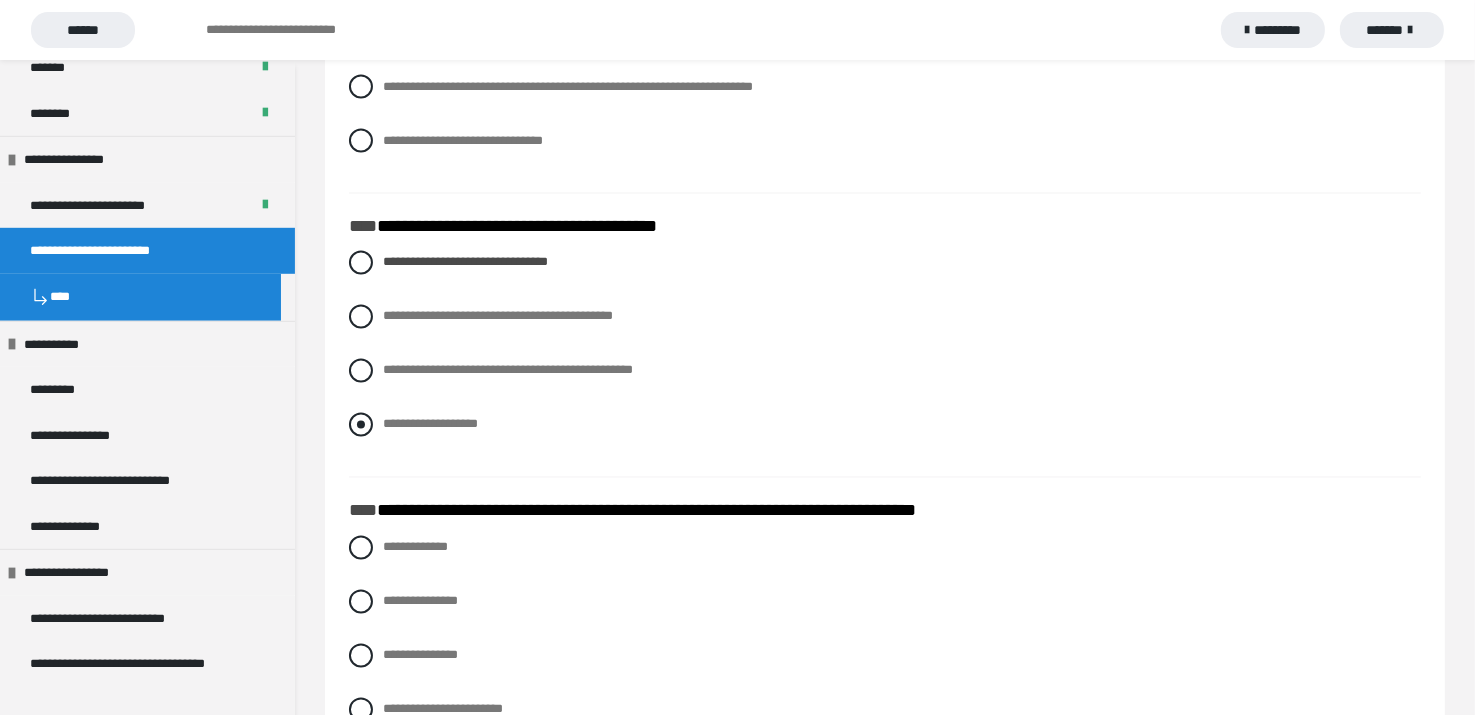click at bounding box center (361, 425) 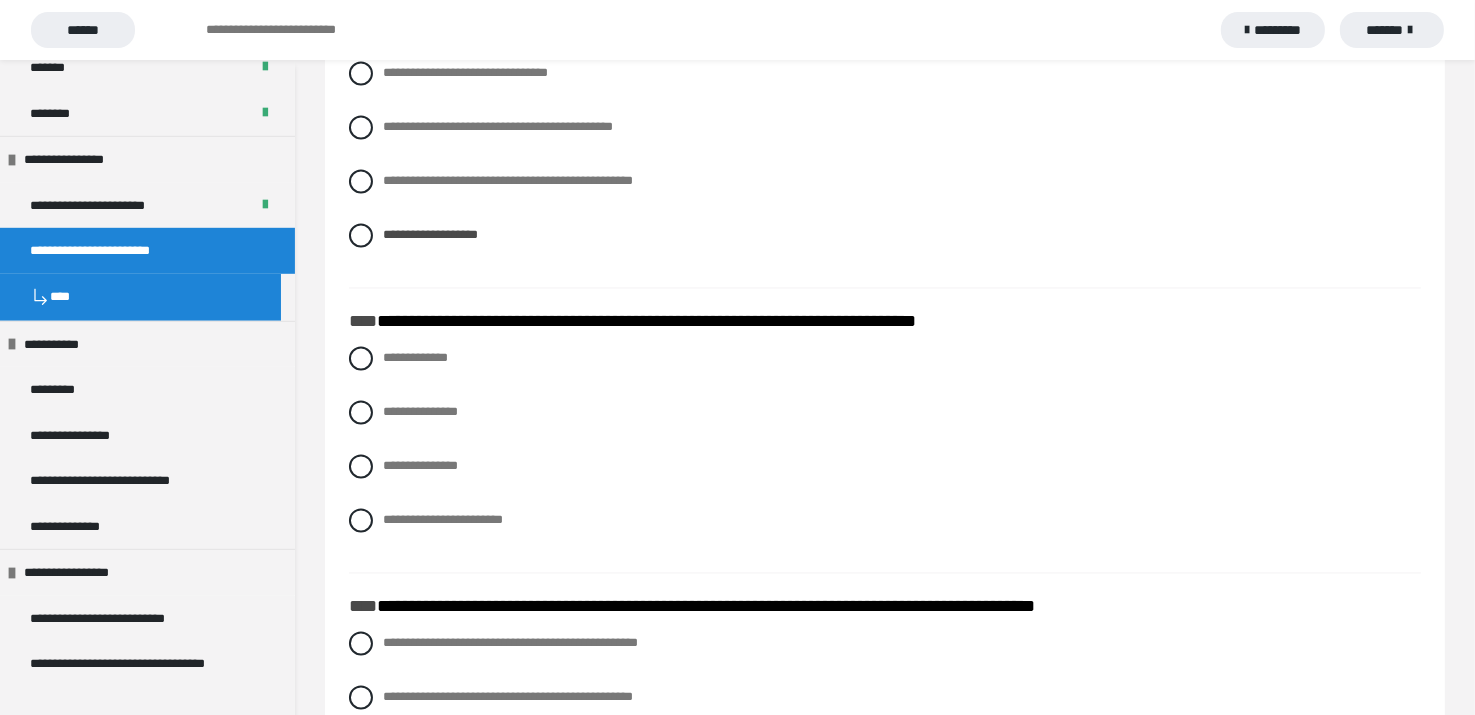 scroll, scrollTop: 3700, scrollLeft: 0, axis: vertical 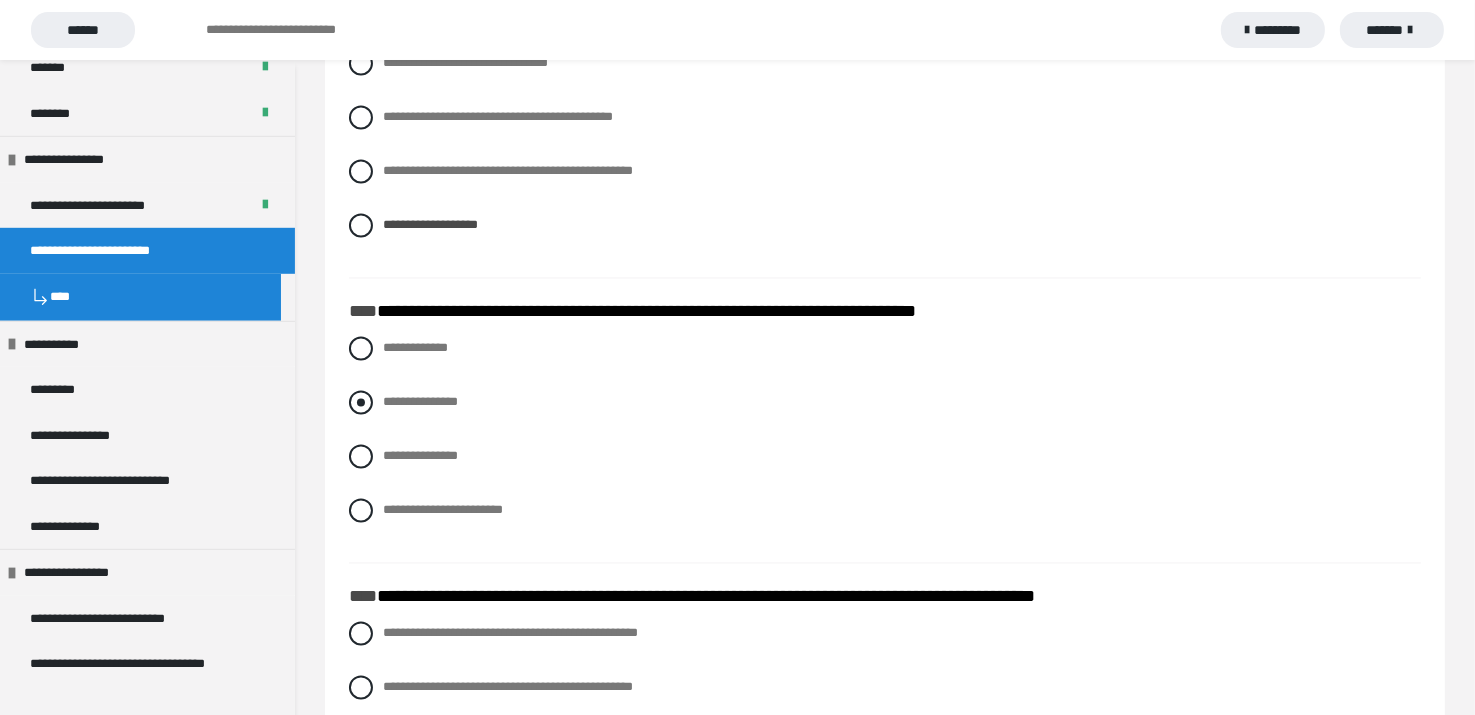 click at bounding box center [361, 402] 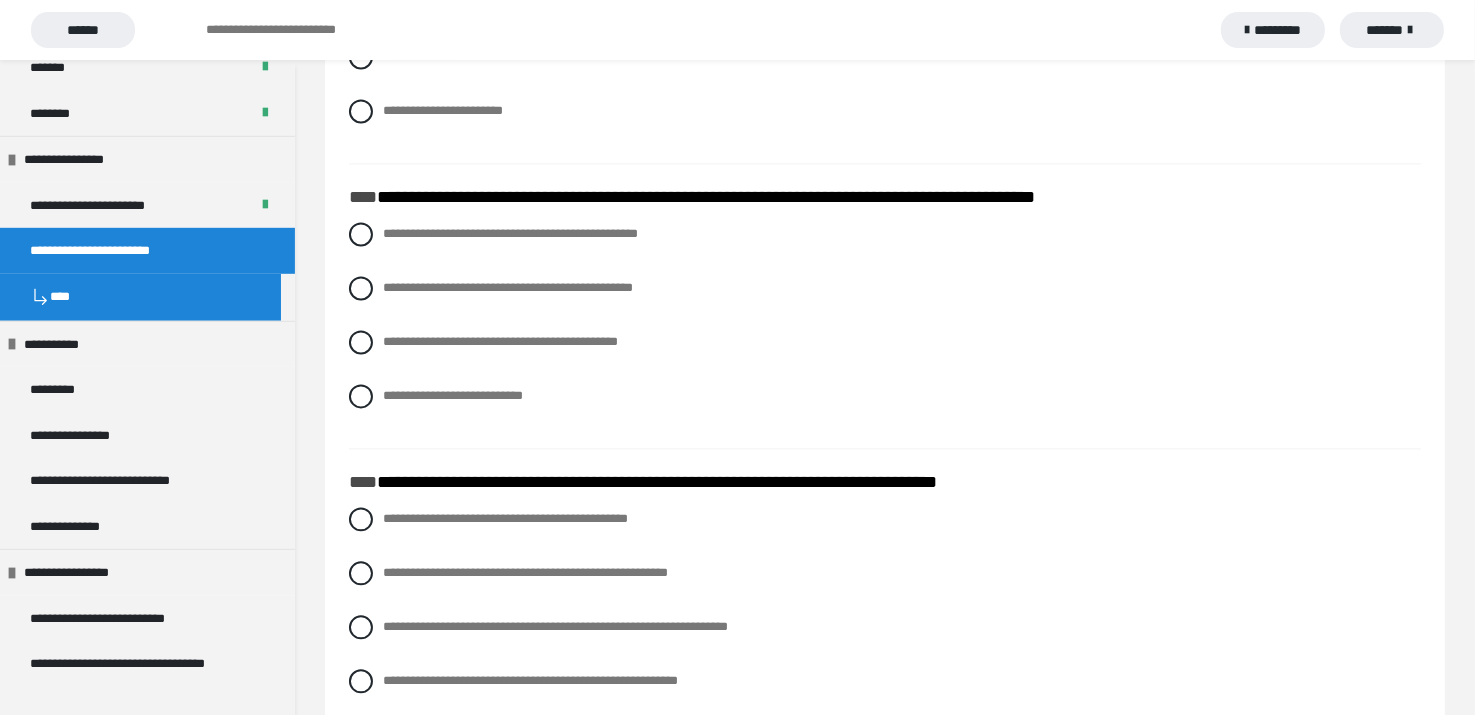 scroll, scrollTop: 4100, scrollLeft: 0, axis: vertical 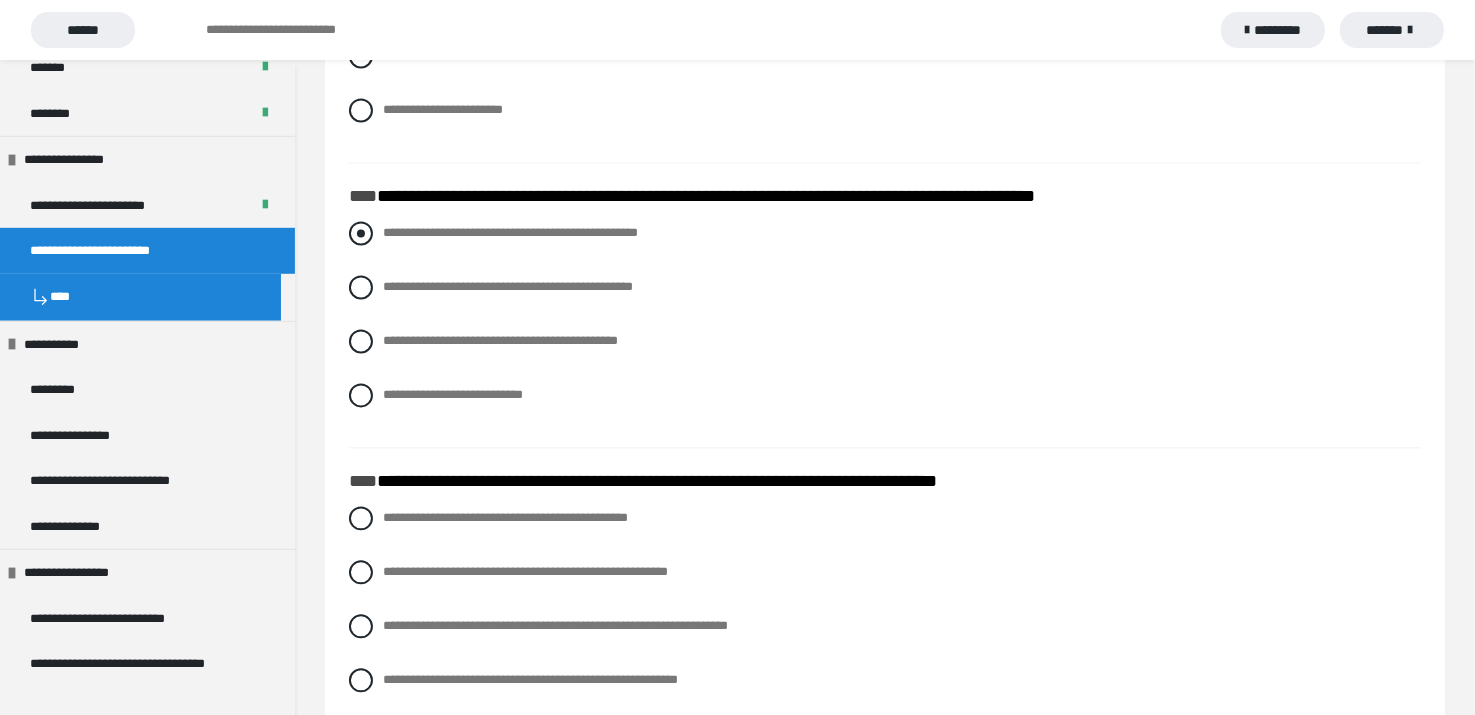 click at bounding box center (361, 233) 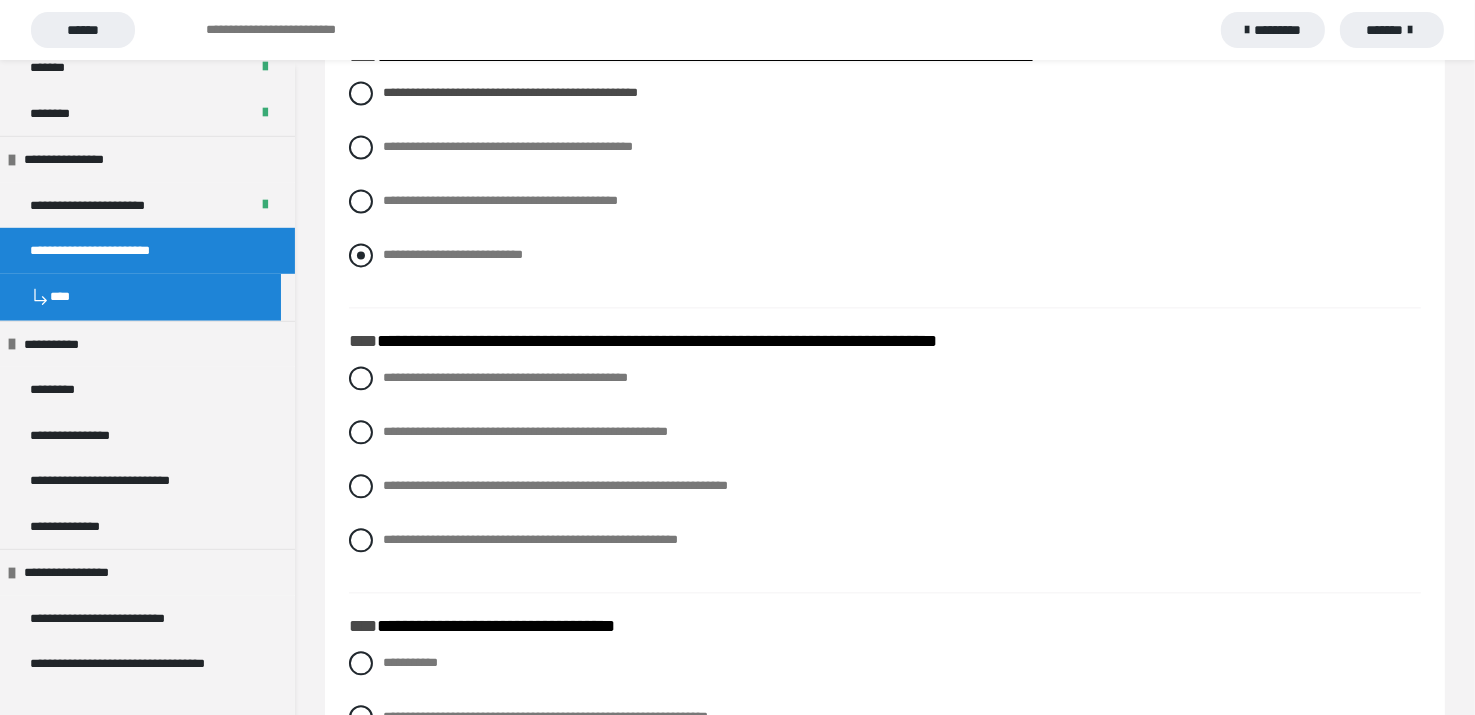 scroll, scrollTop: 4300, scrollLeft: 0, axis: vertical 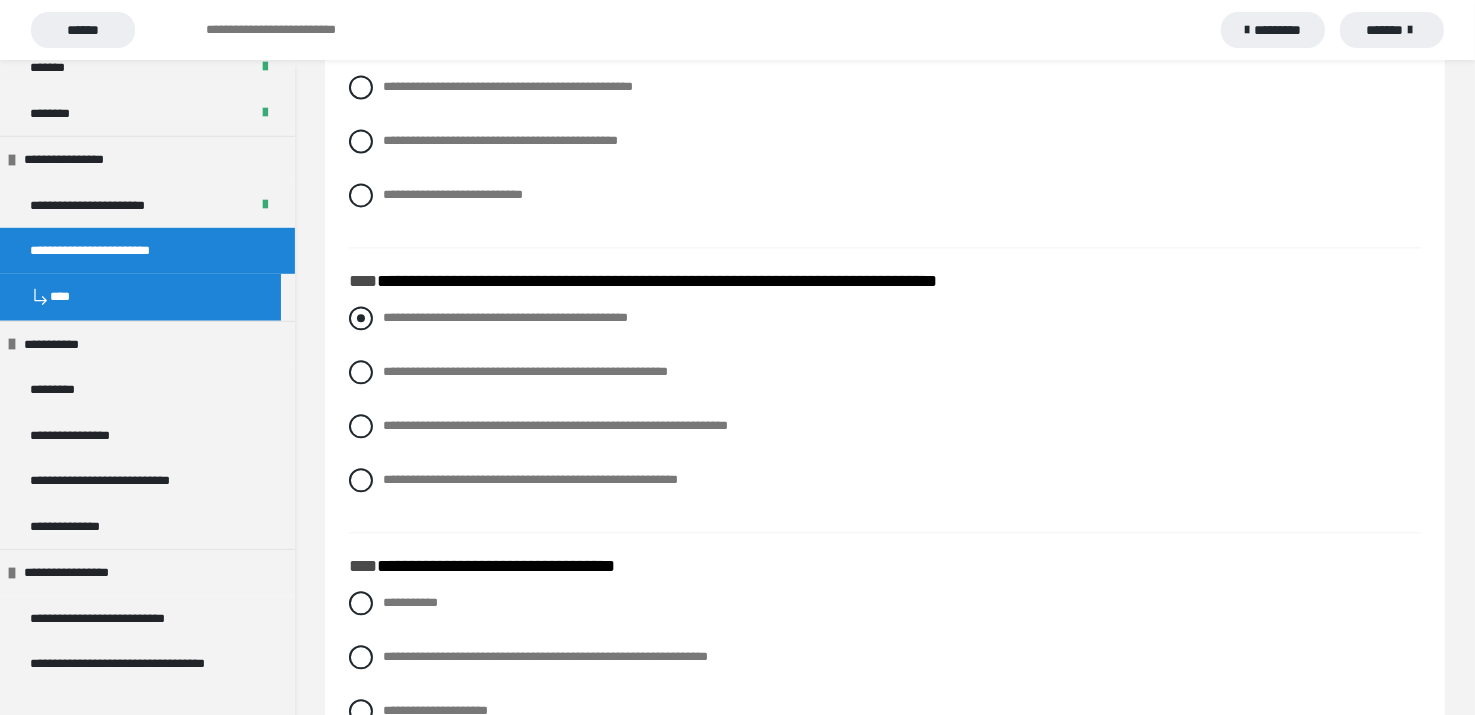click at bounding box center (361, 318) 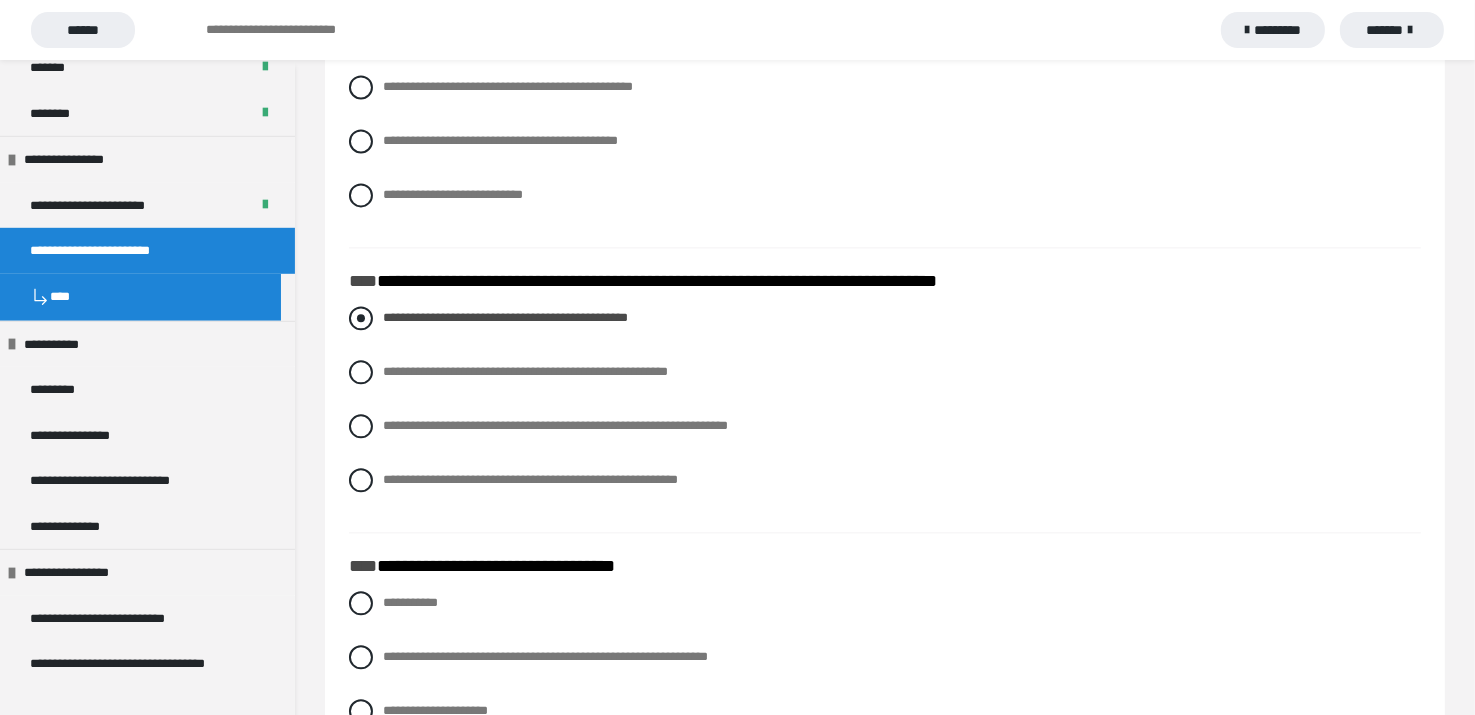 drag, startPoint x: 385, startPoint y: 315, endPoint x: 644, endPoint y: 326, distance: 259.2335 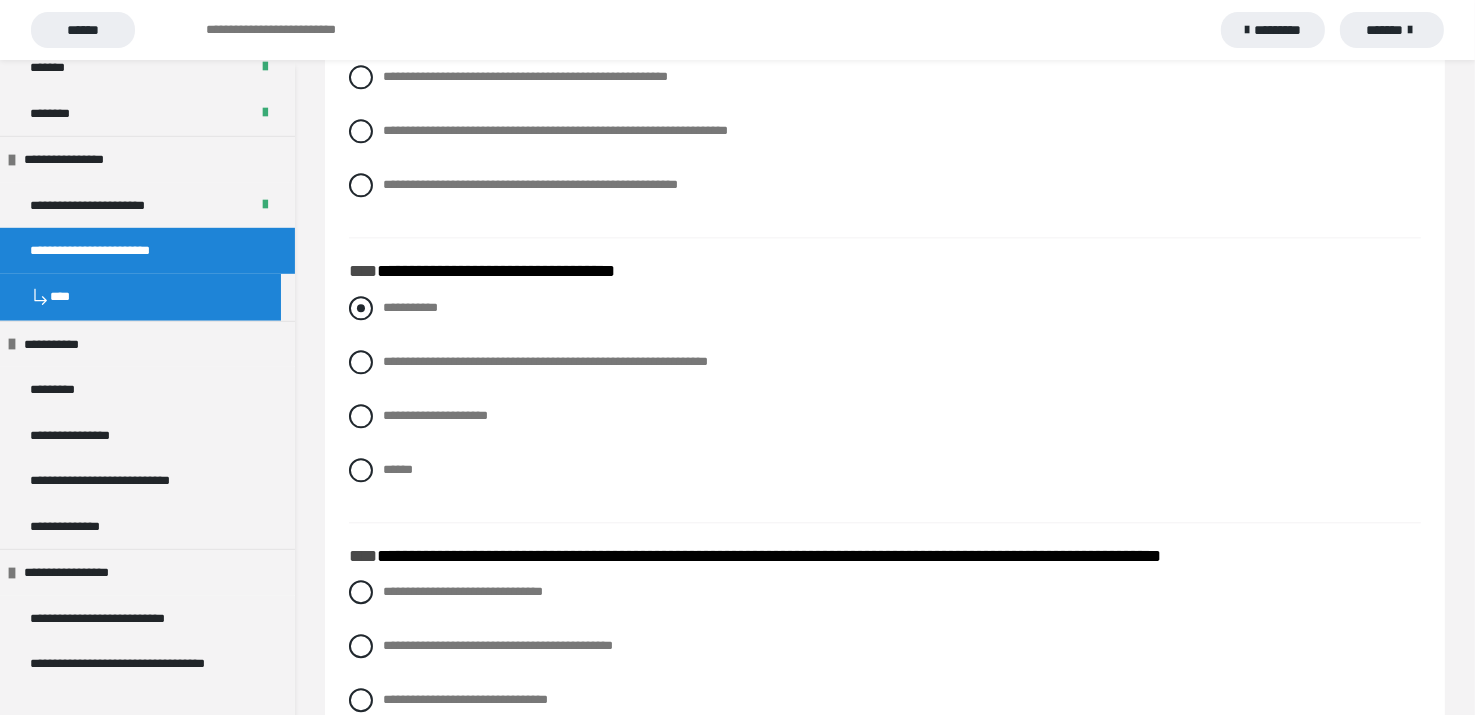 scroll, scrollTop: 4600, scrollLeft: 0, axis: vertical 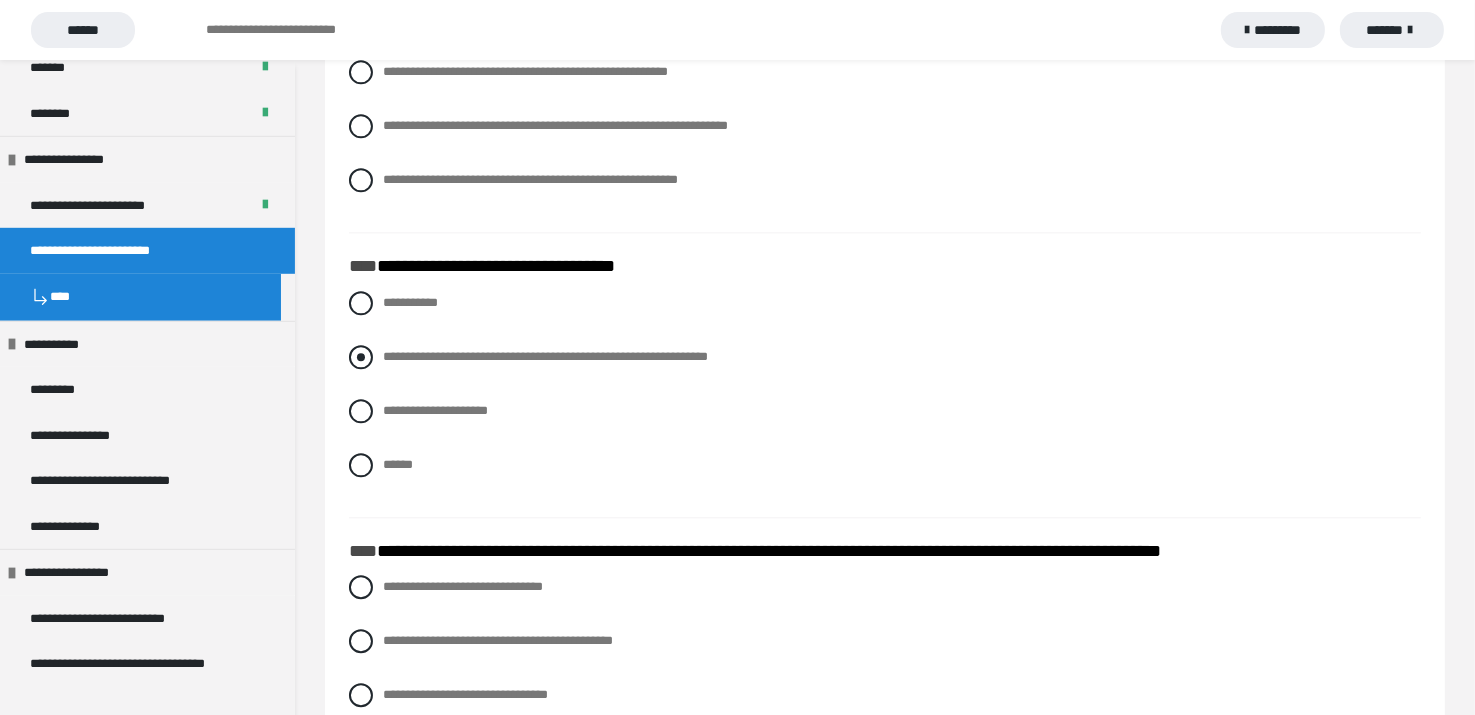 click at bounding box center (361, 357) 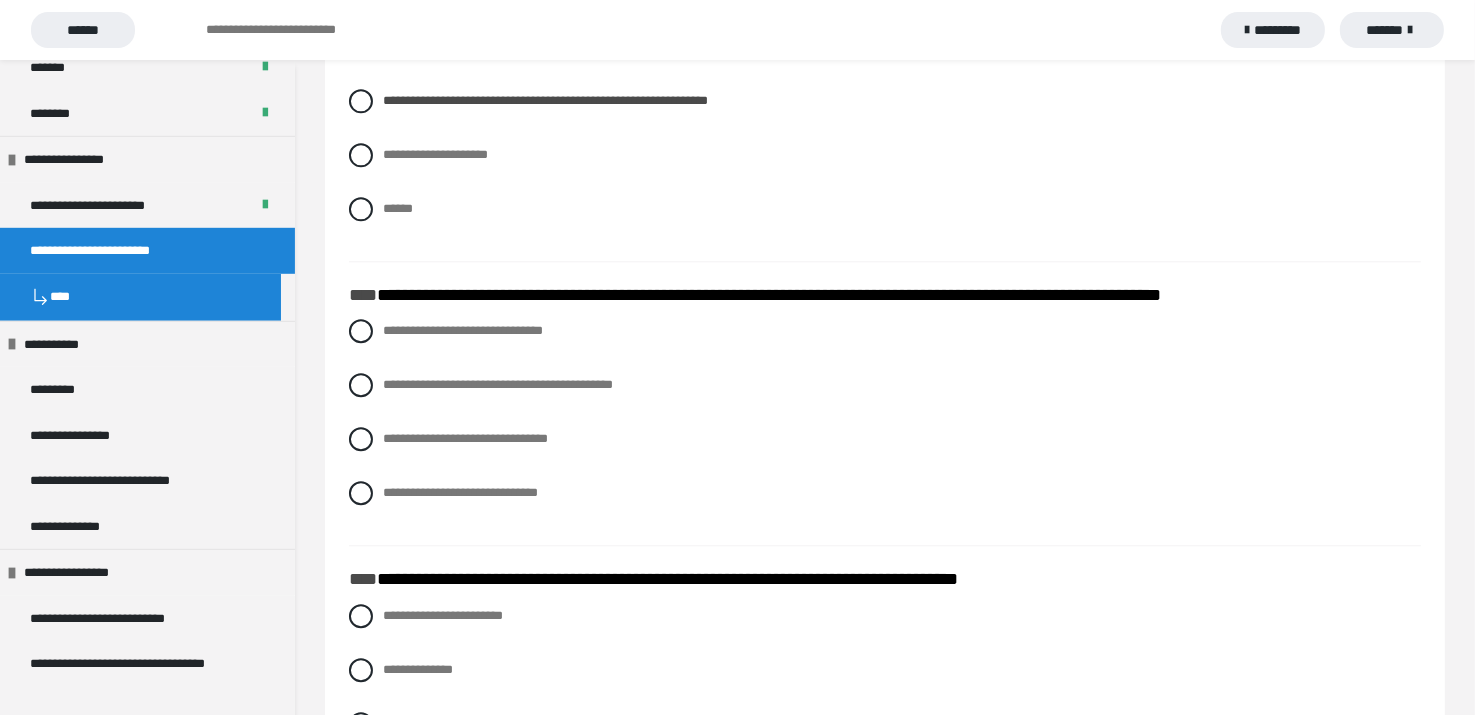 scroll, scrollTop: 4900, scrollLeft: 0, axis: vertical 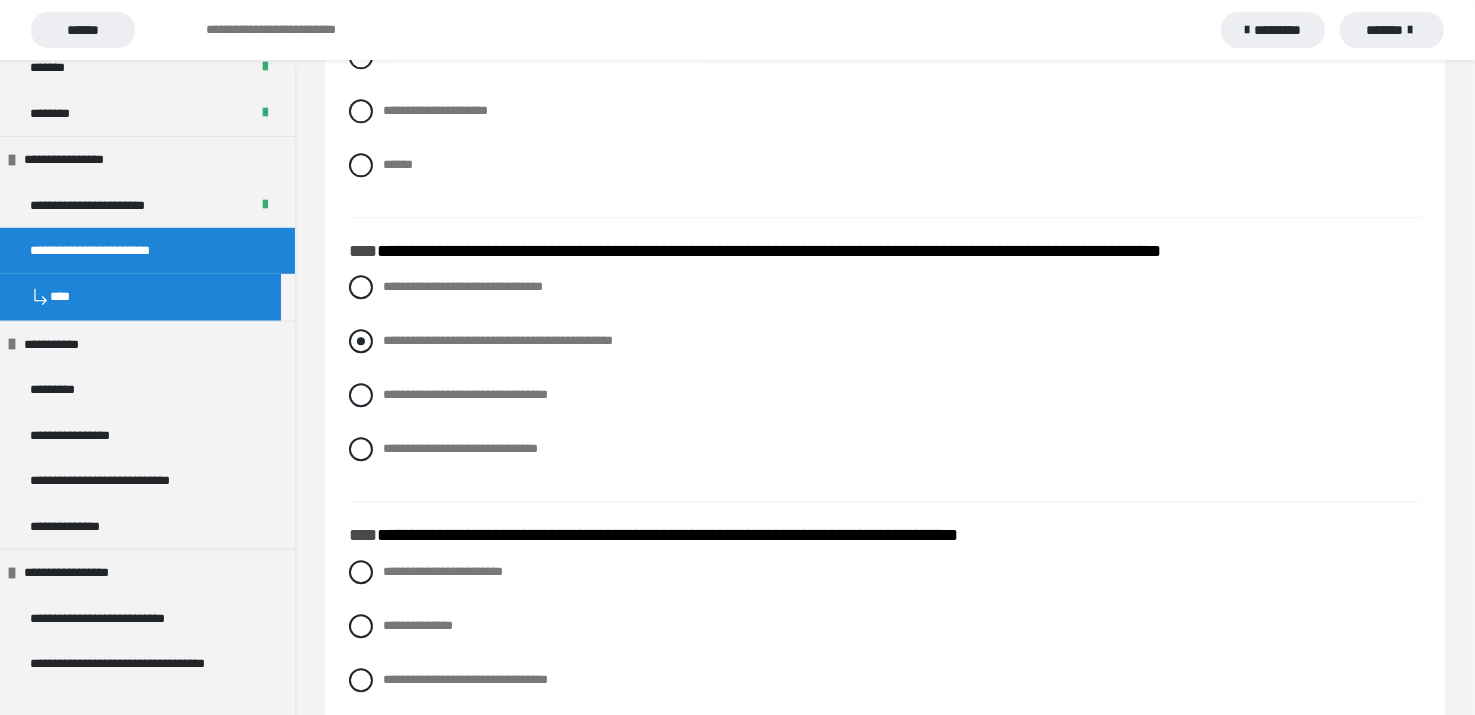 click at bounding box center (361, 341) 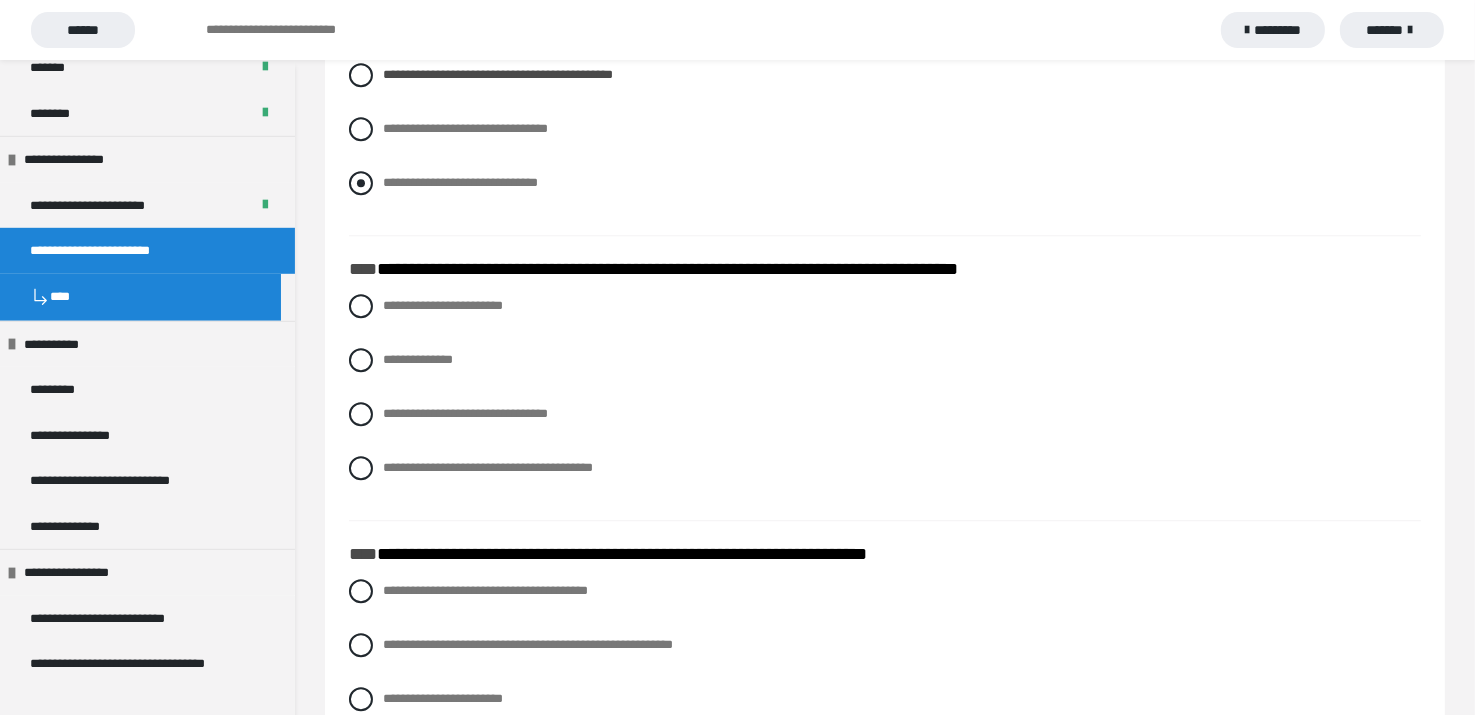 scroll, scrollTop: 5200, scrollLeft: 0, axis: vertical 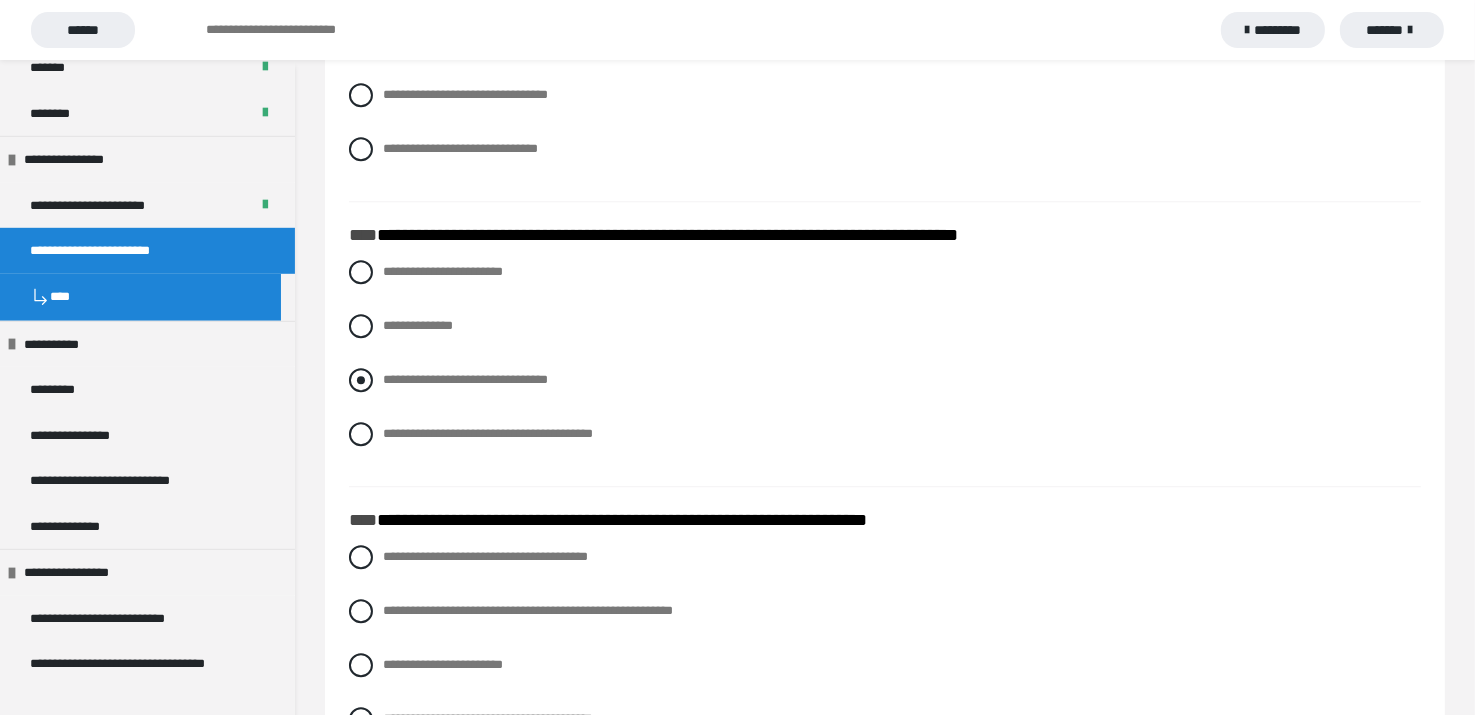 click at bounding box center (361, 380) 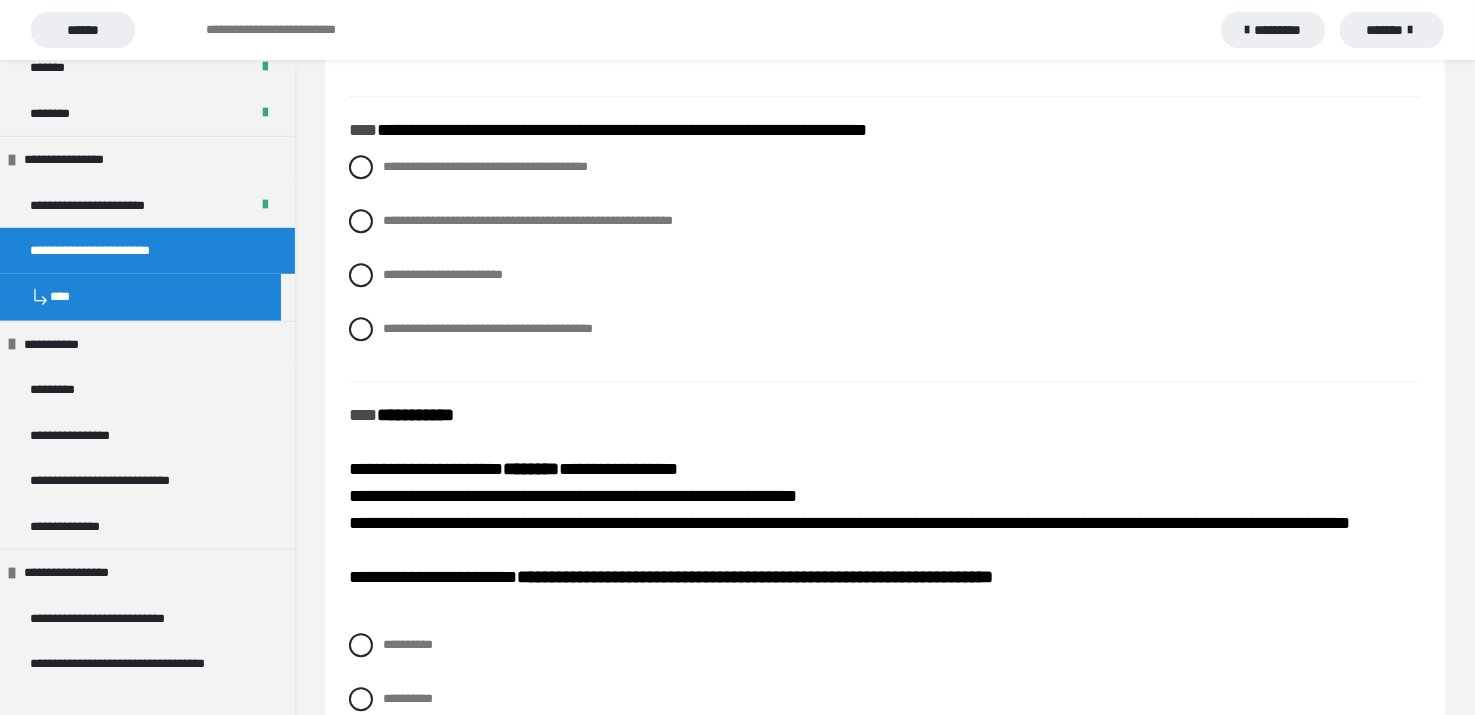 scroll, scrollTop: 5600, scrollLeft: 0, axis: vertical 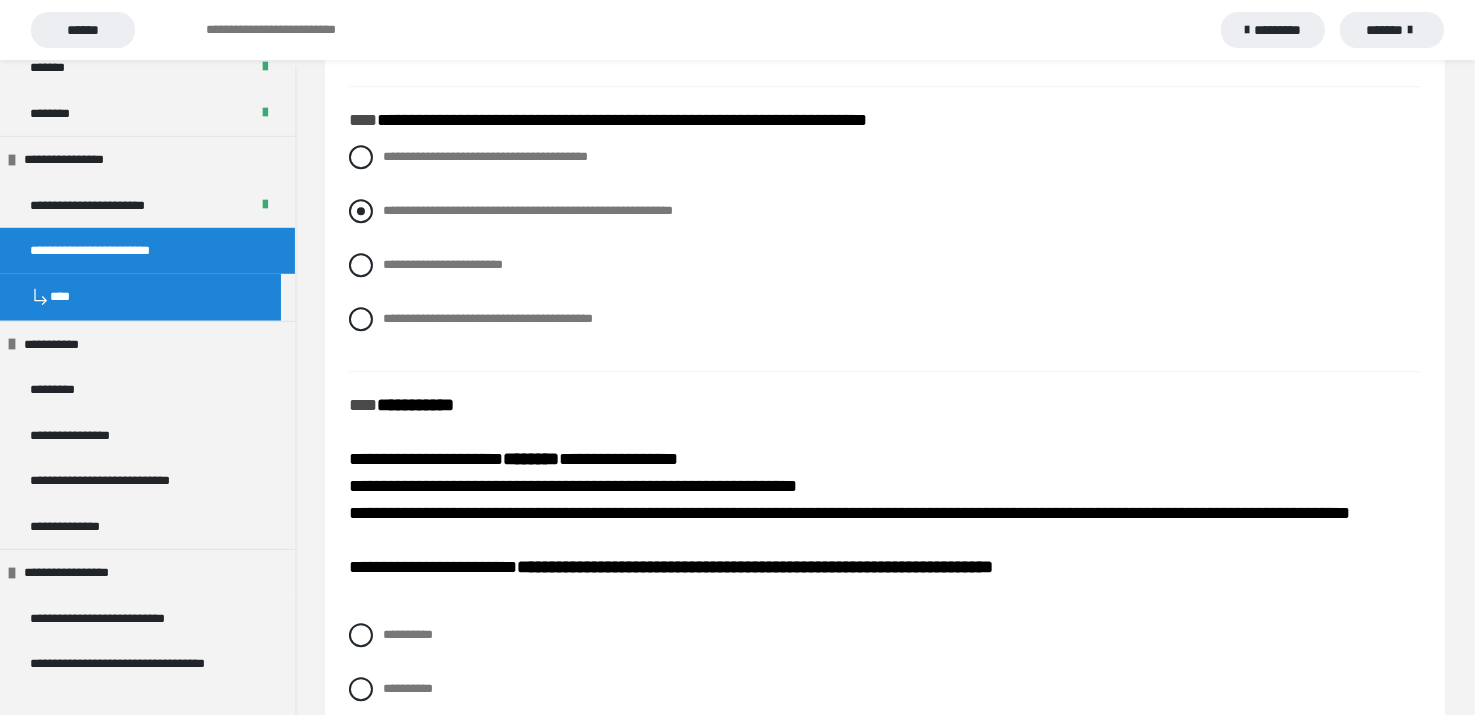 click at bounding box center [361, 211] 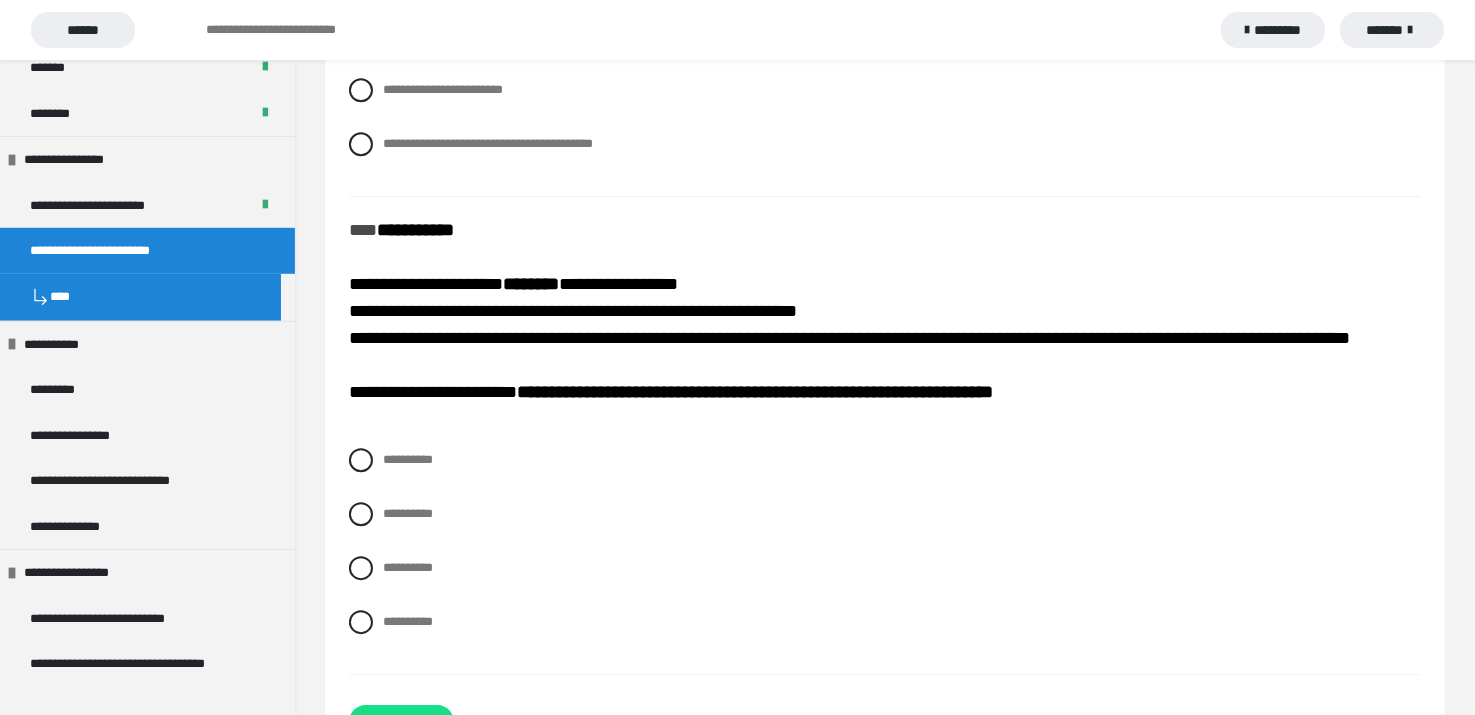 scroll, scrollTop: 5850, scrollLeft: 0, axis: vertical 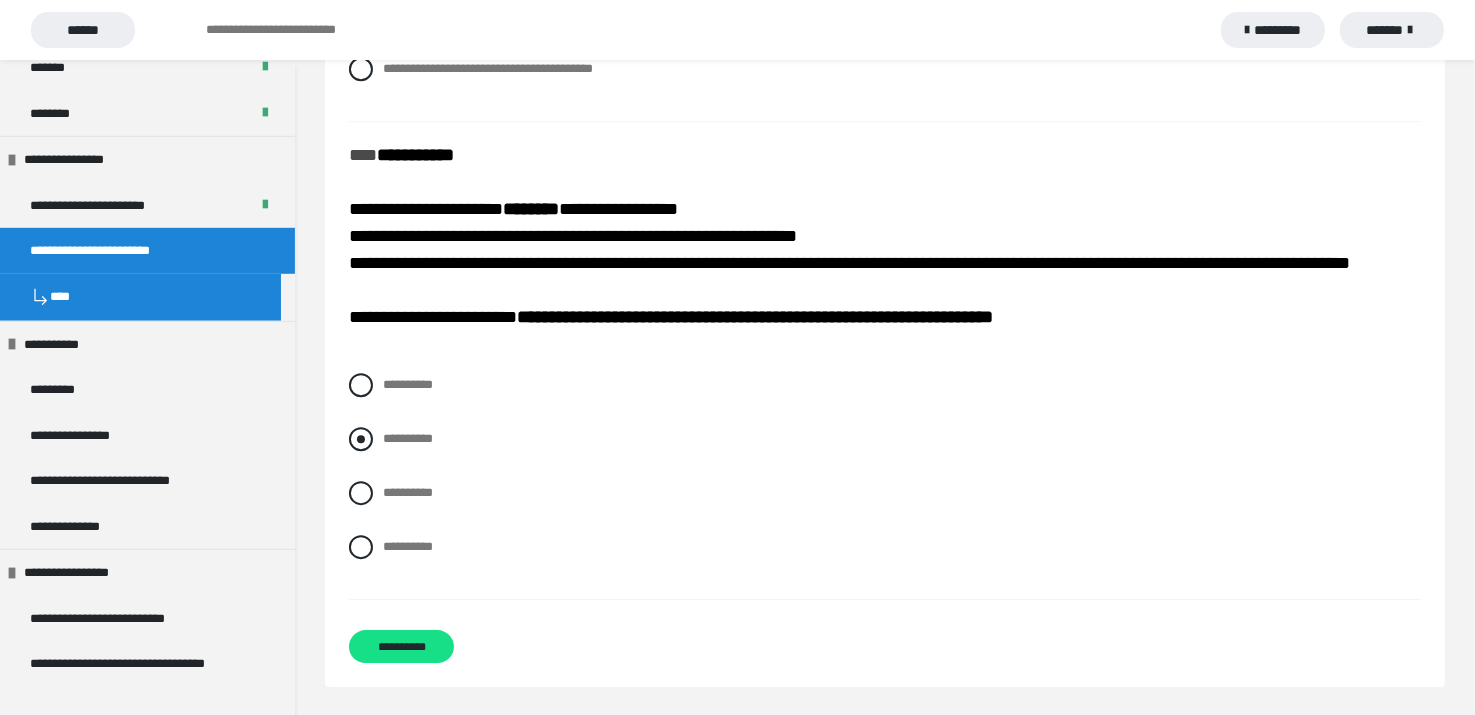 click at bounding box center (361, 439) 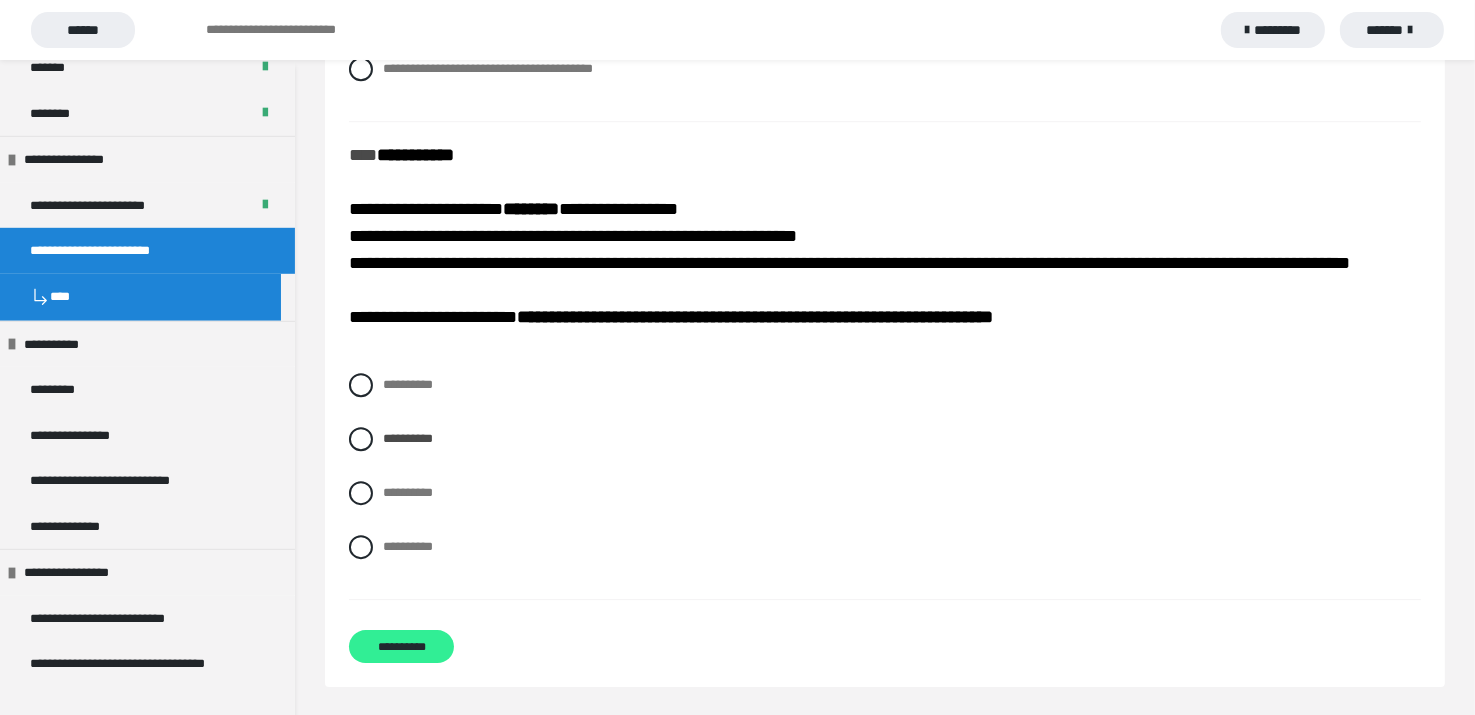 click on "**********" at bounding box center [401, 646] 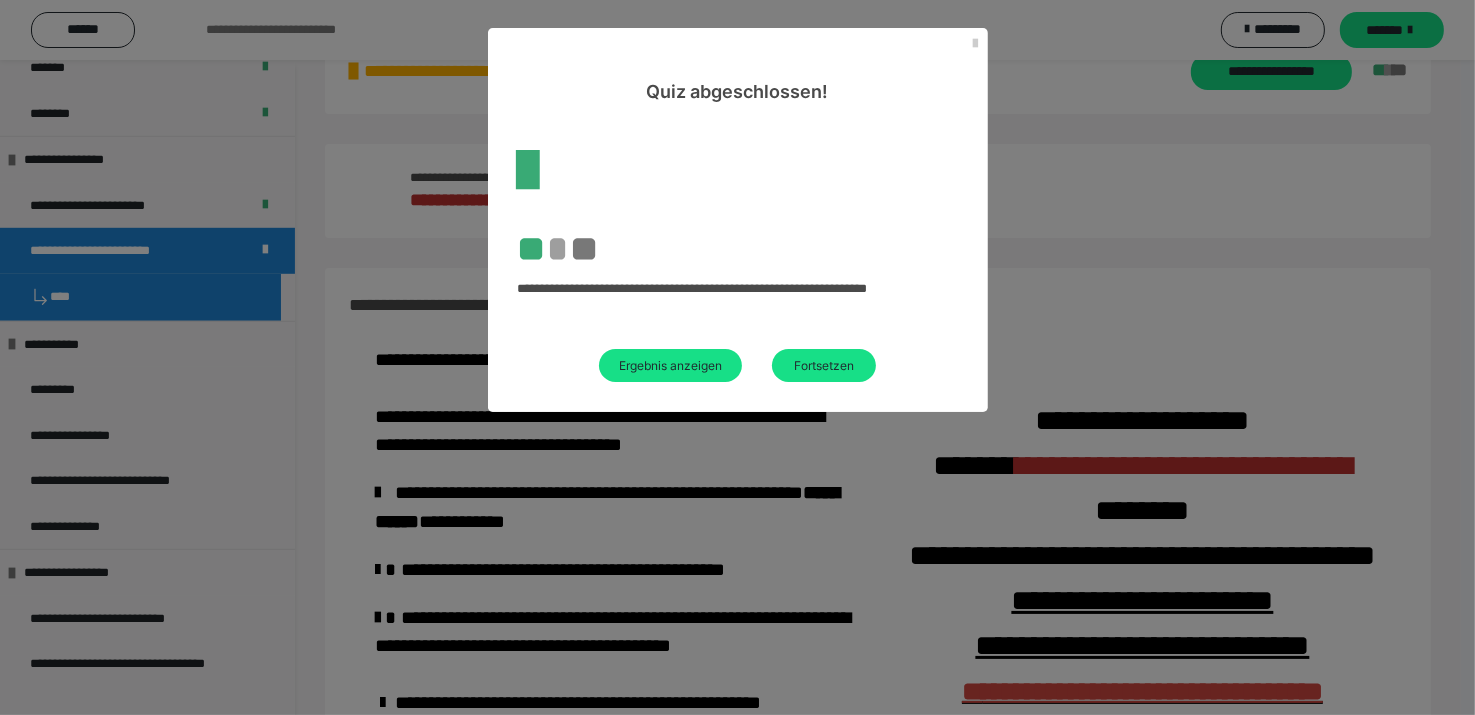 scroll, scrollTop: 590, scrollLeft: 0, axis: vertical 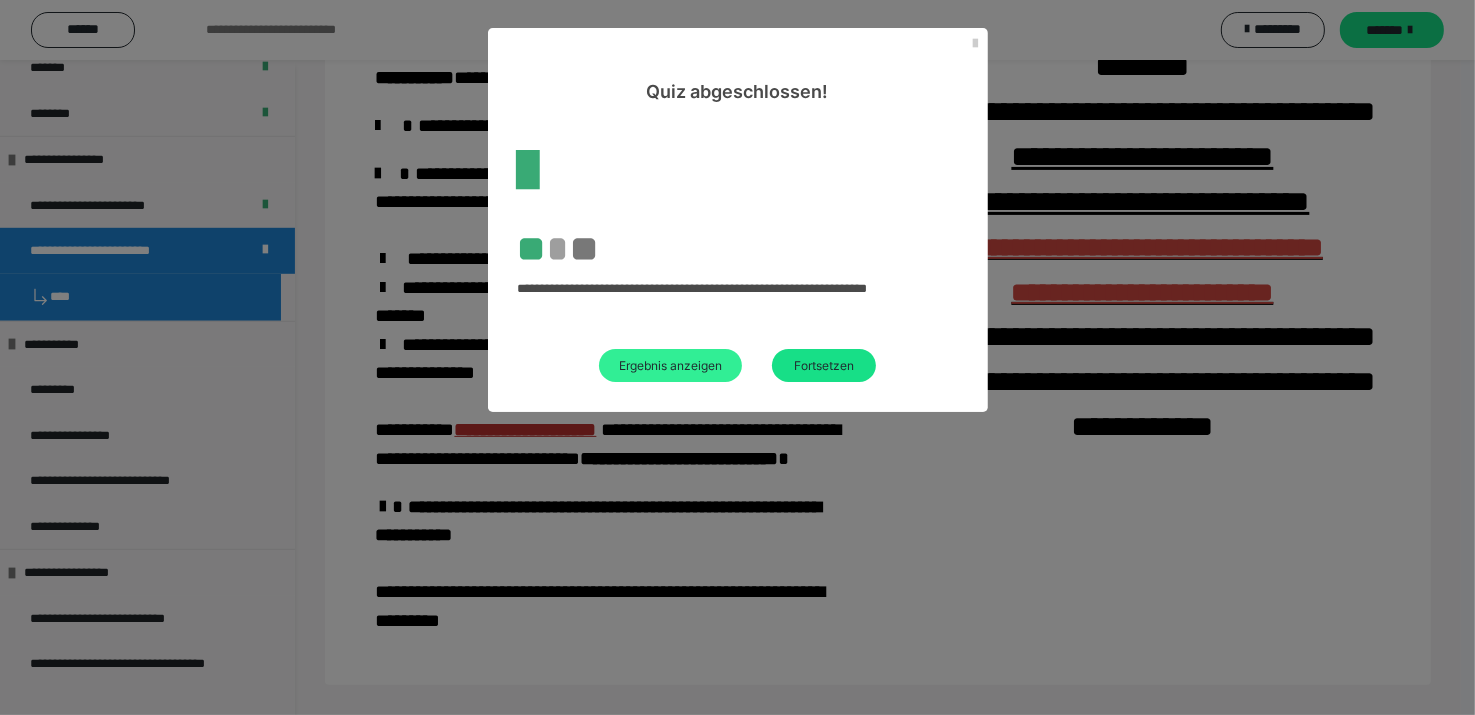 click on "Ergebnis anzeigen" at bounding box center (670, 365) 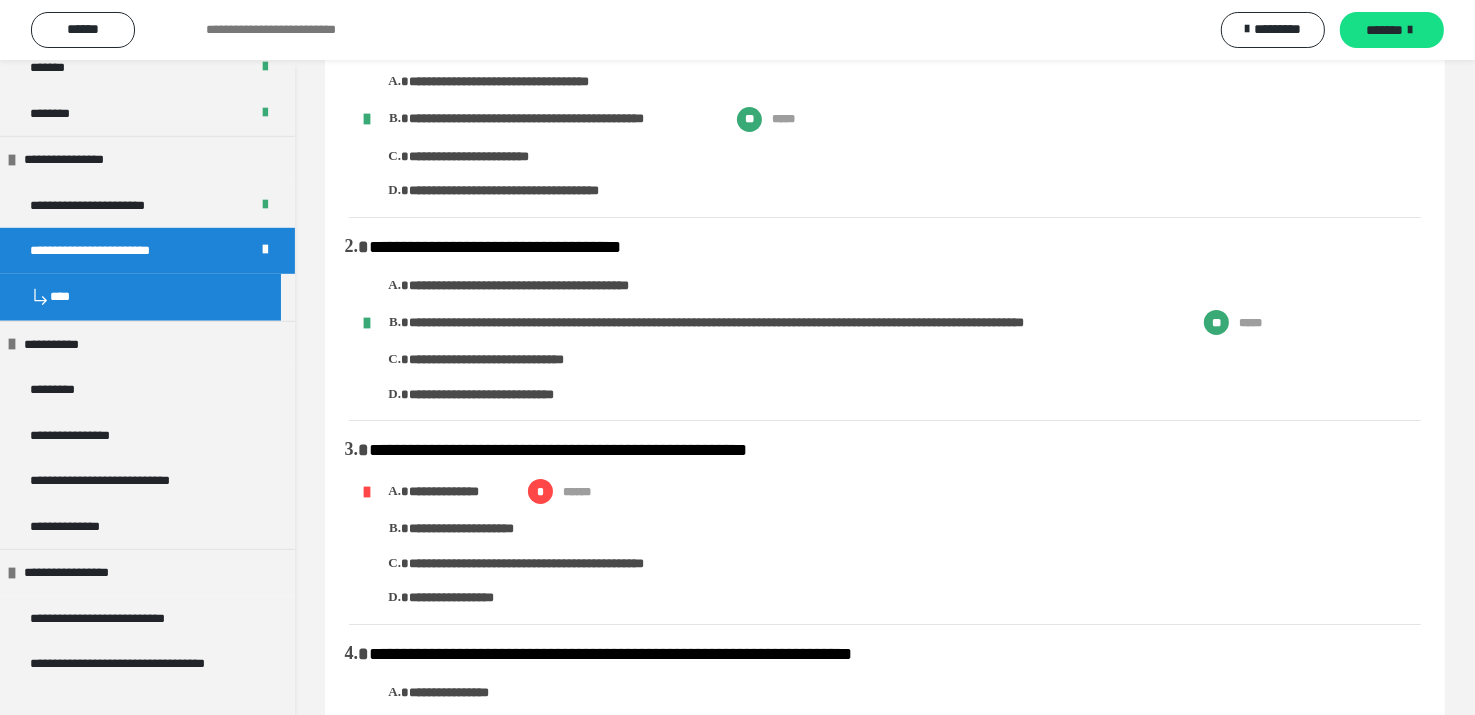 scroll, scrollTop: 0, scrollLeft: 0, axis: both 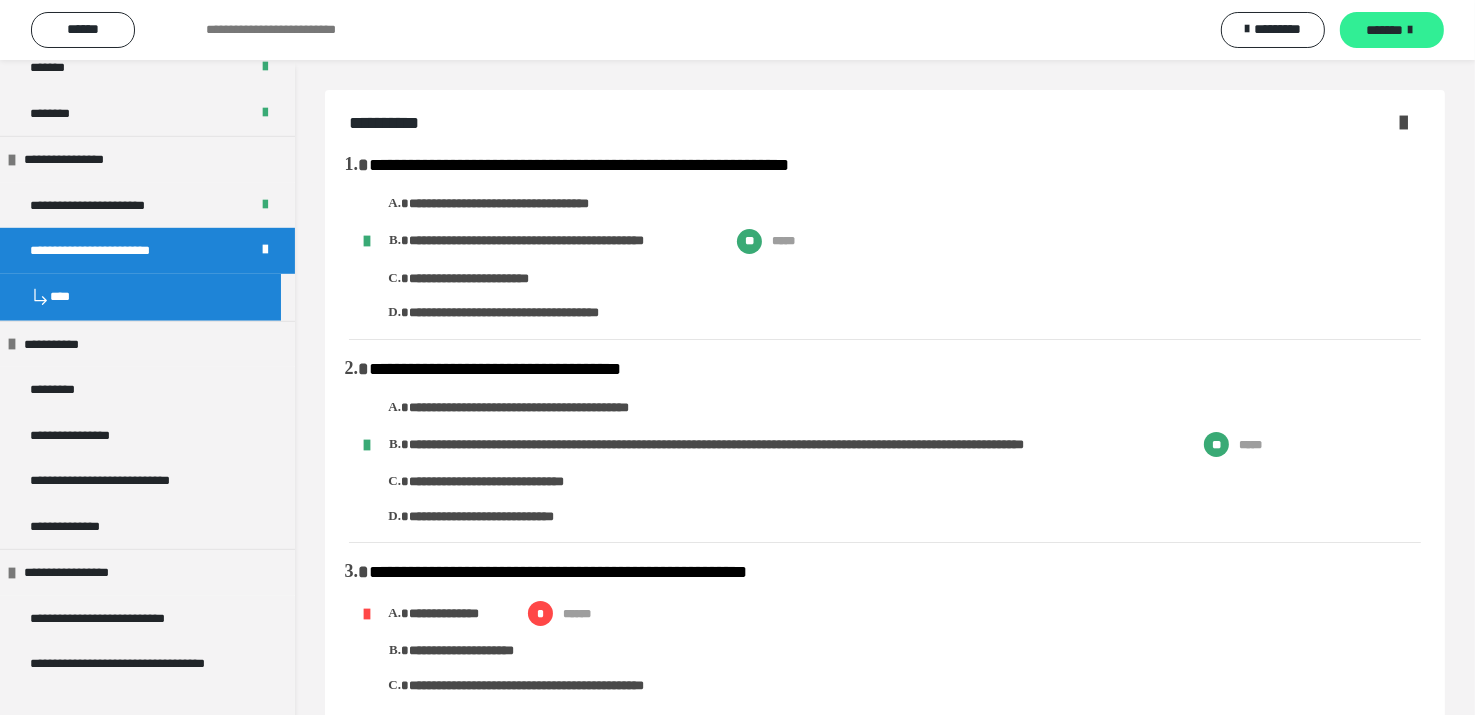 click on "*******" at bounding box center (1392, 30) 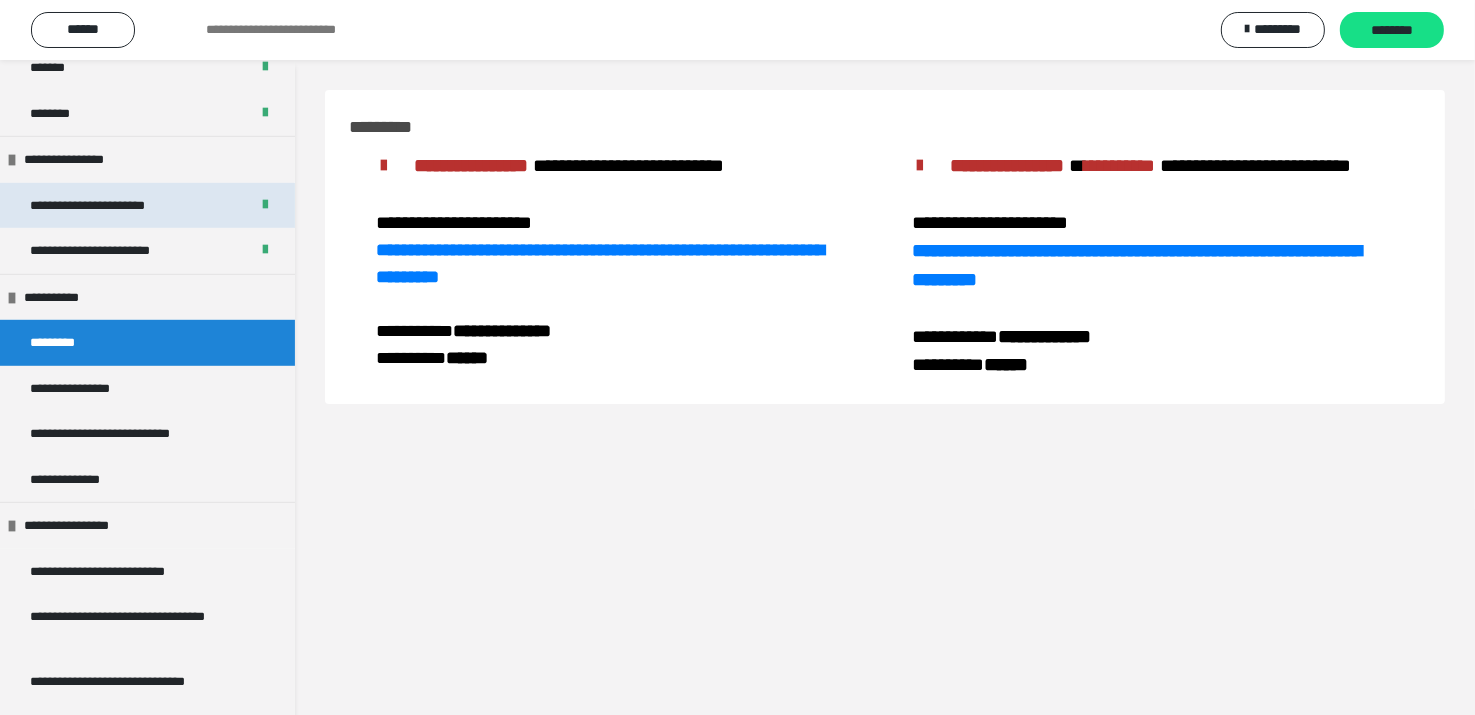 click on "**********" at bounding box center [103, 206] 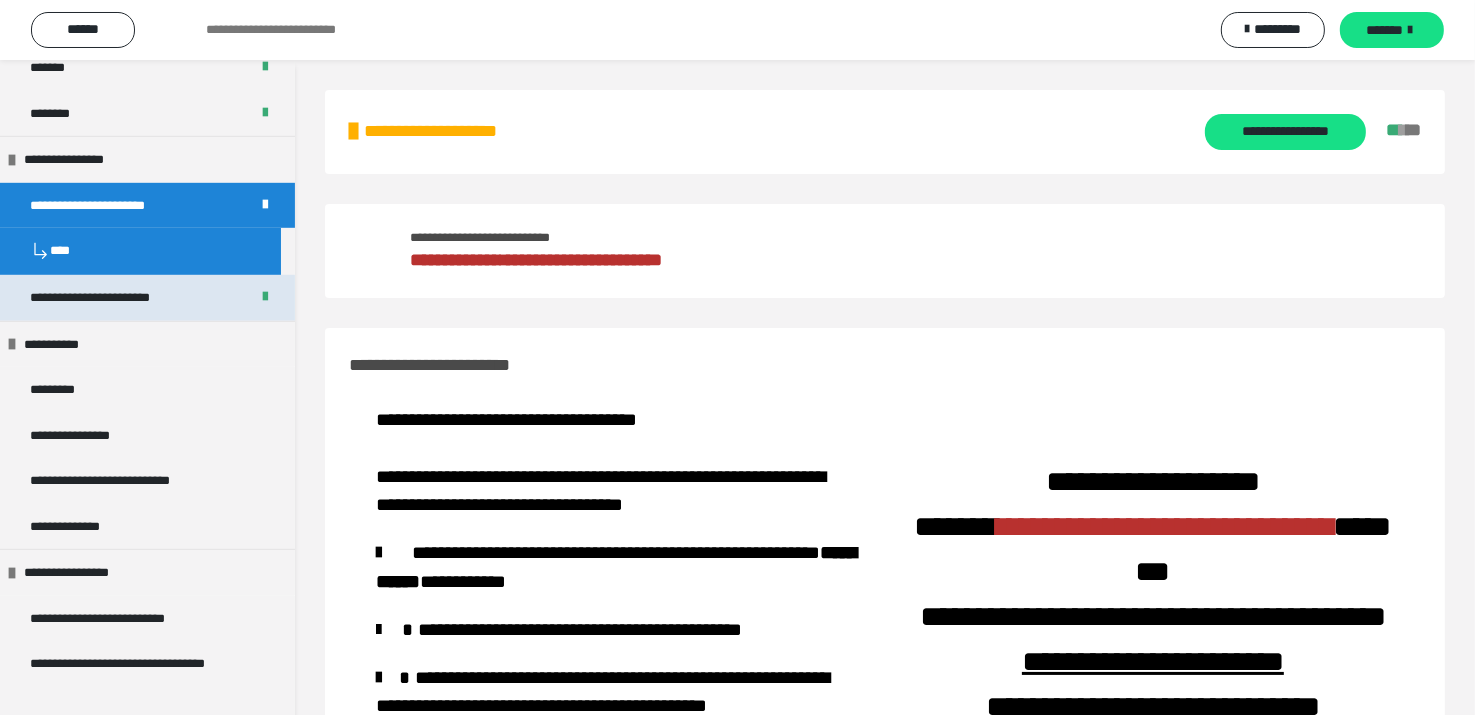 click on "**********" at bounding box center (105, 298) 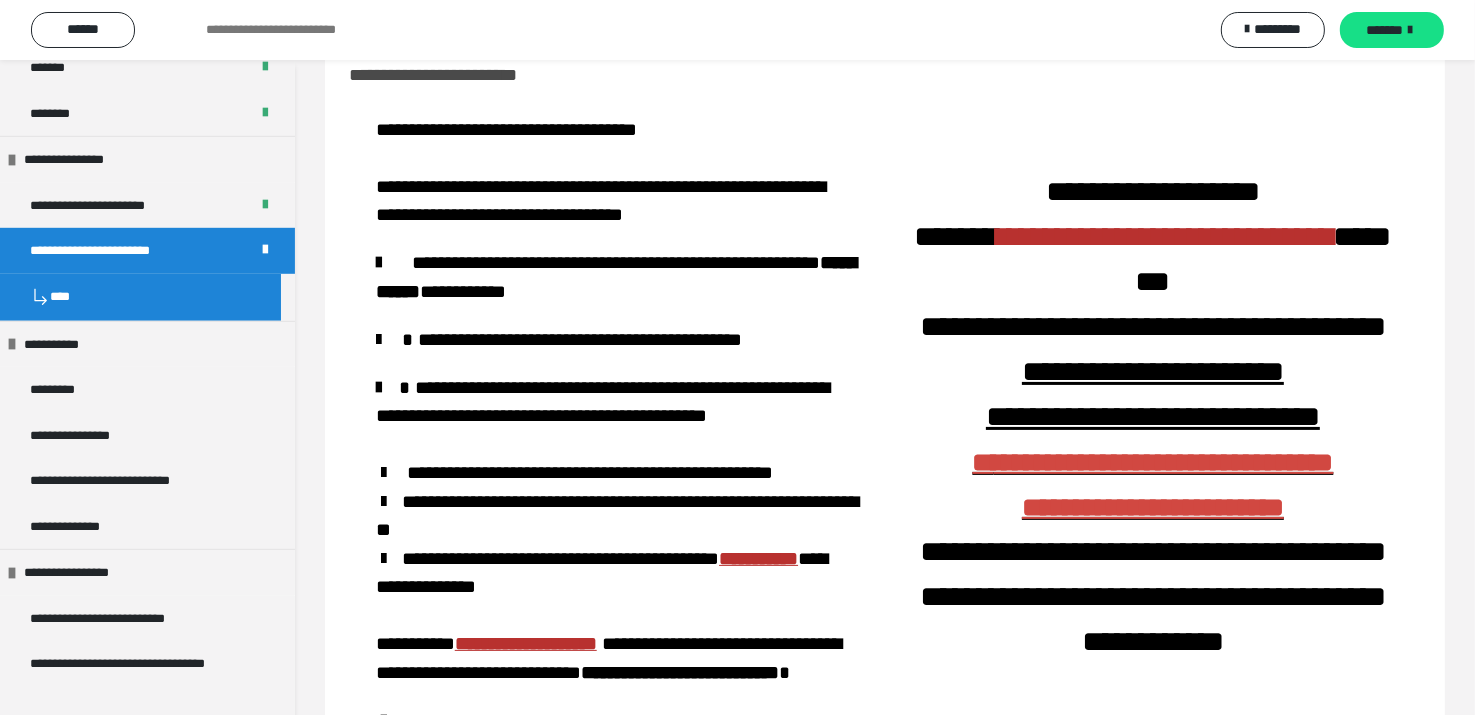 scroll, scrollTop: 0, scrollLeft: 0, axis: both 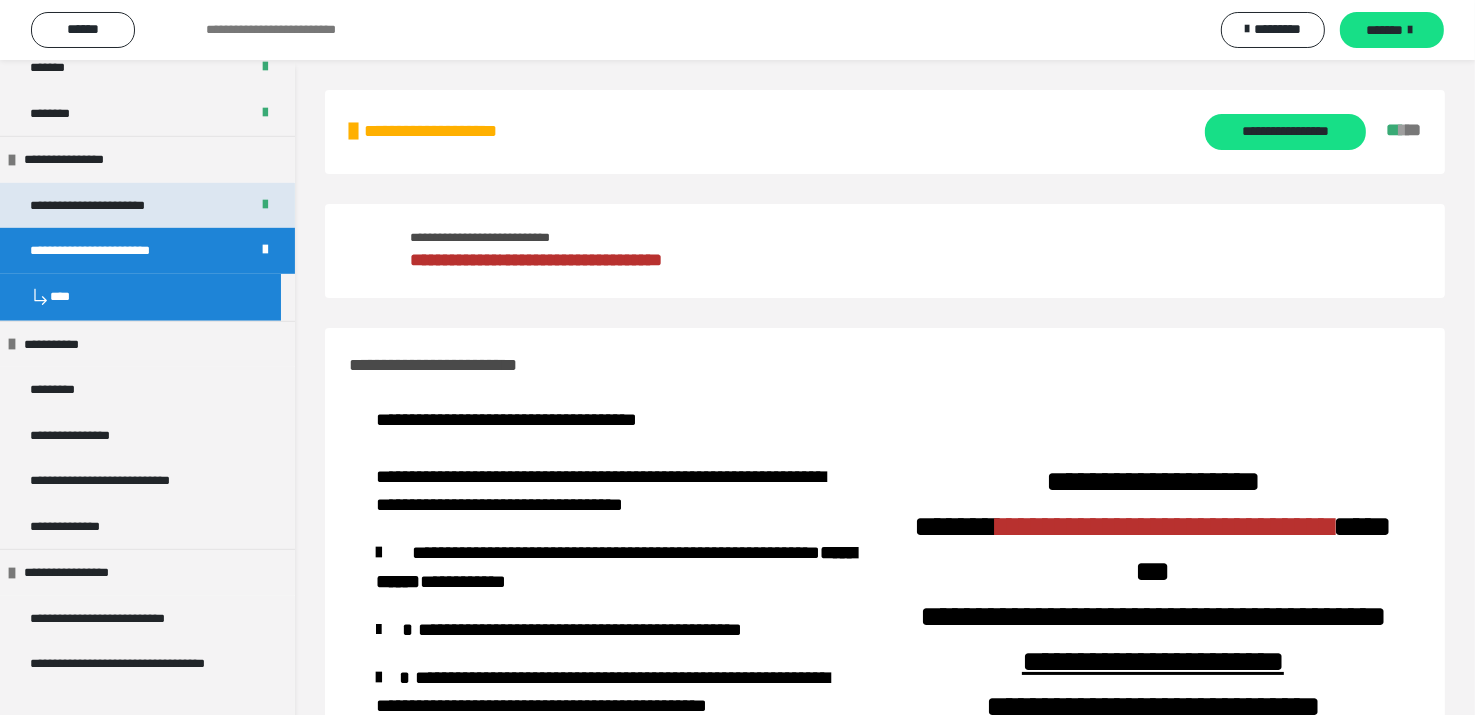 click on "**********" at bounding box center [103, 206] 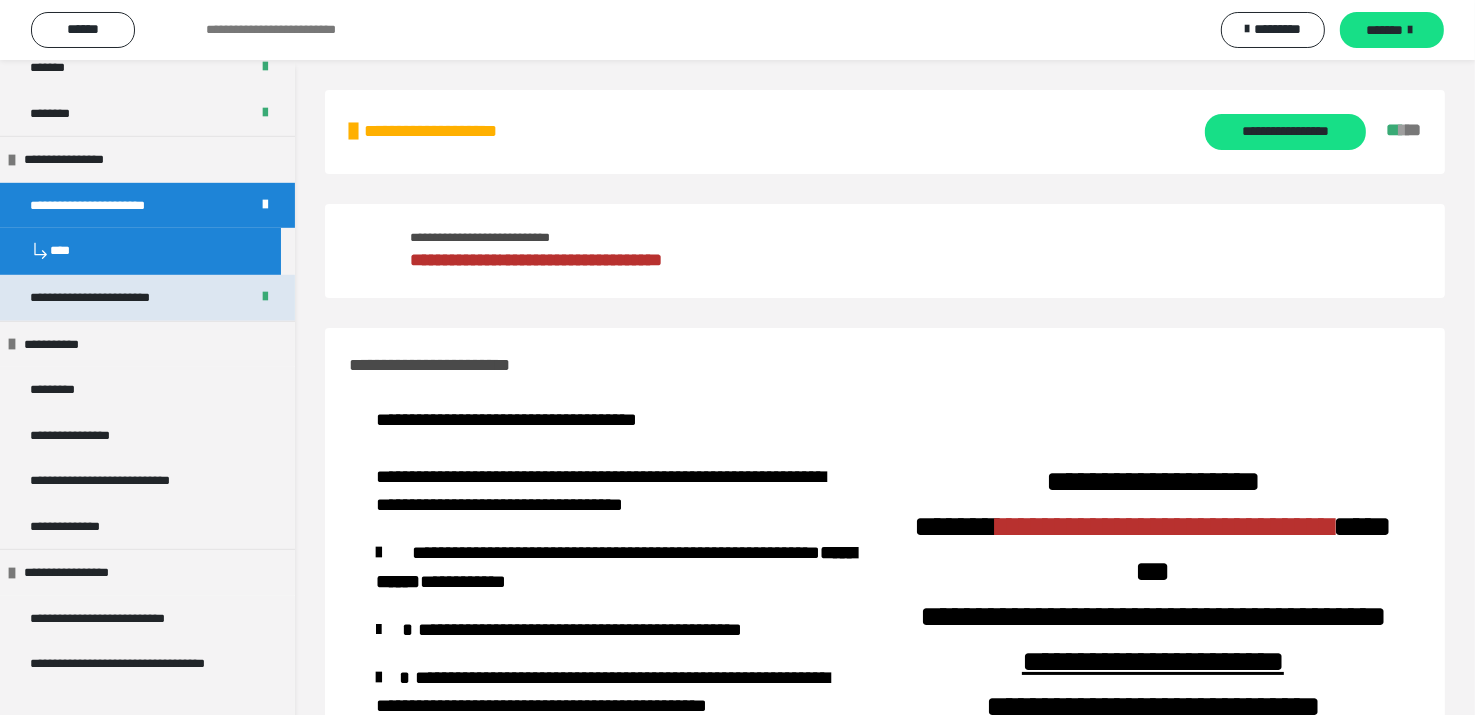 click on "**********" at bounding box center [105, 298] 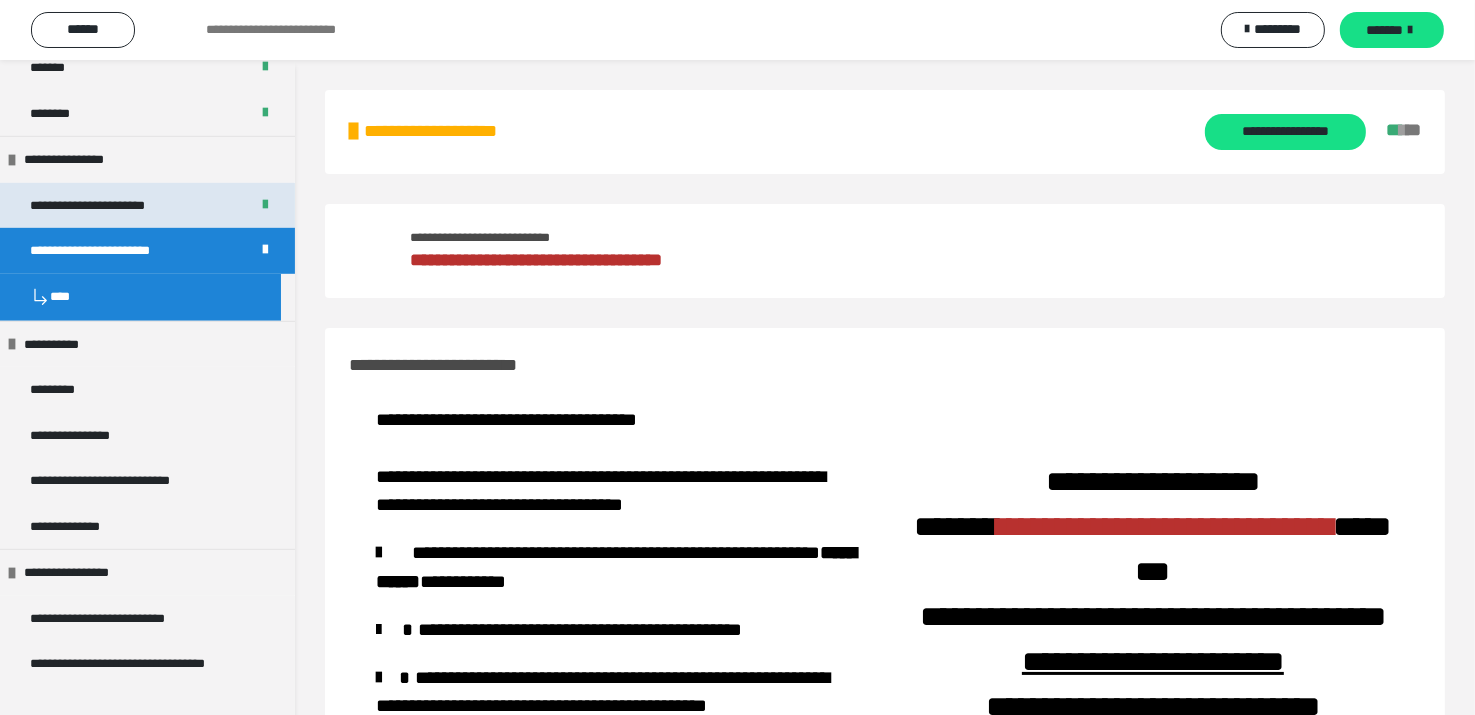 click on "**********" at bounding box center [103, 206] 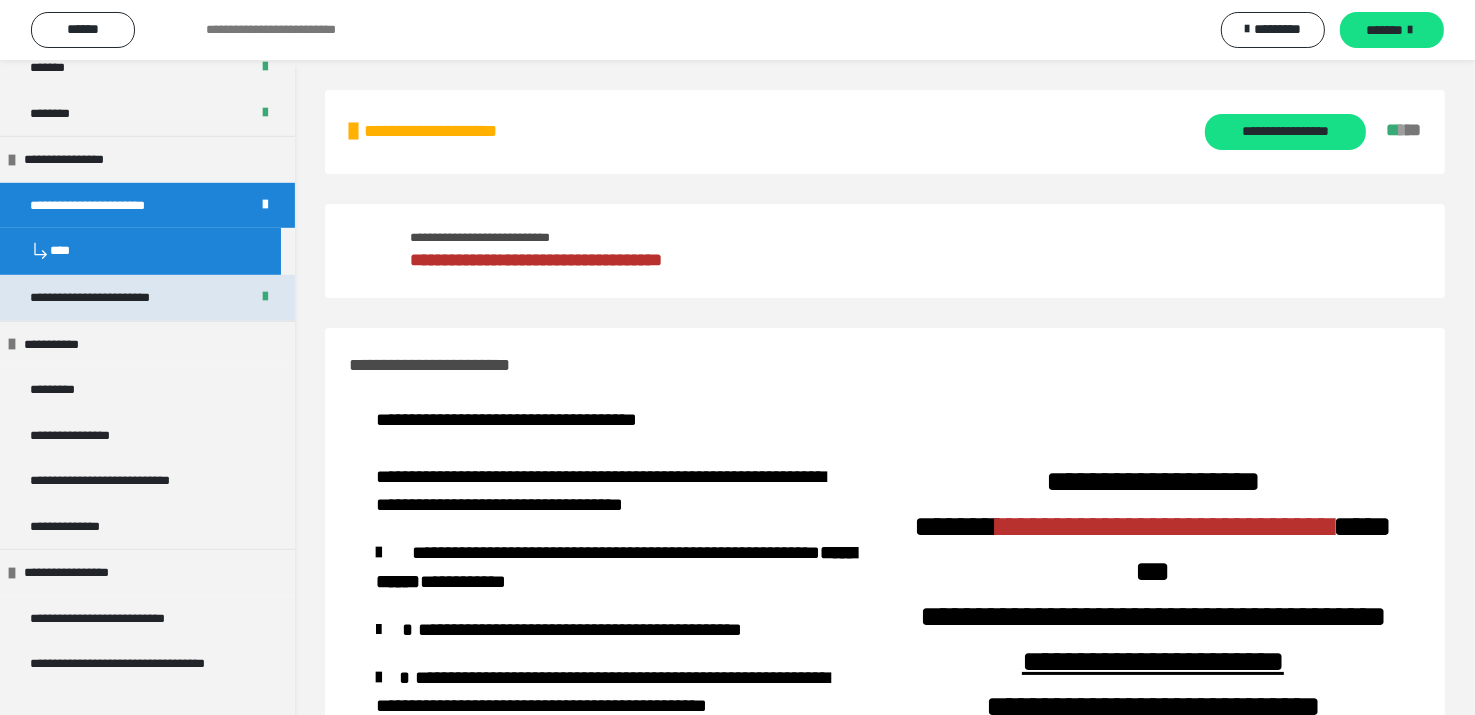 click on "**********" at bounding box center [105, 298] 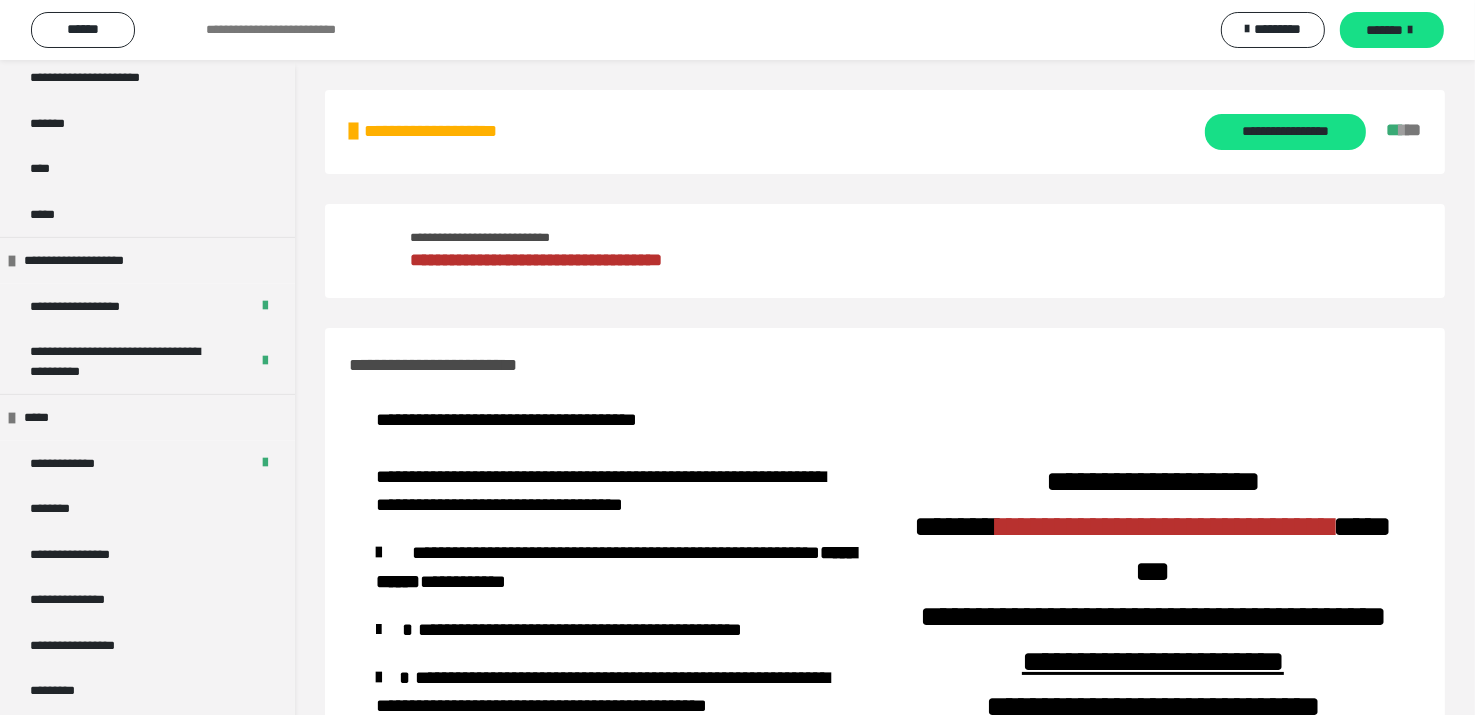 scroll, scrollTop: 2200, scrollLeft: 0, axis: vertical 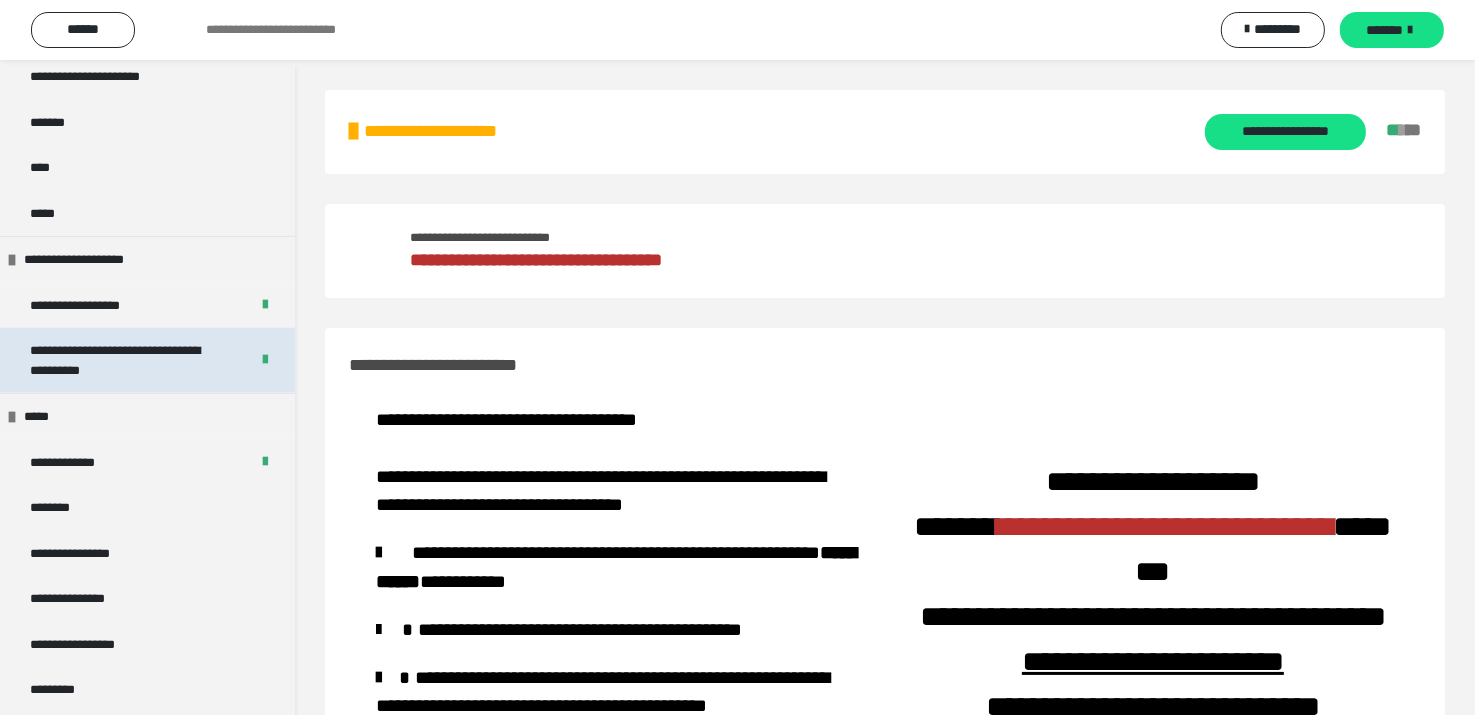 click on "**********" at bounding box center (124, 360) 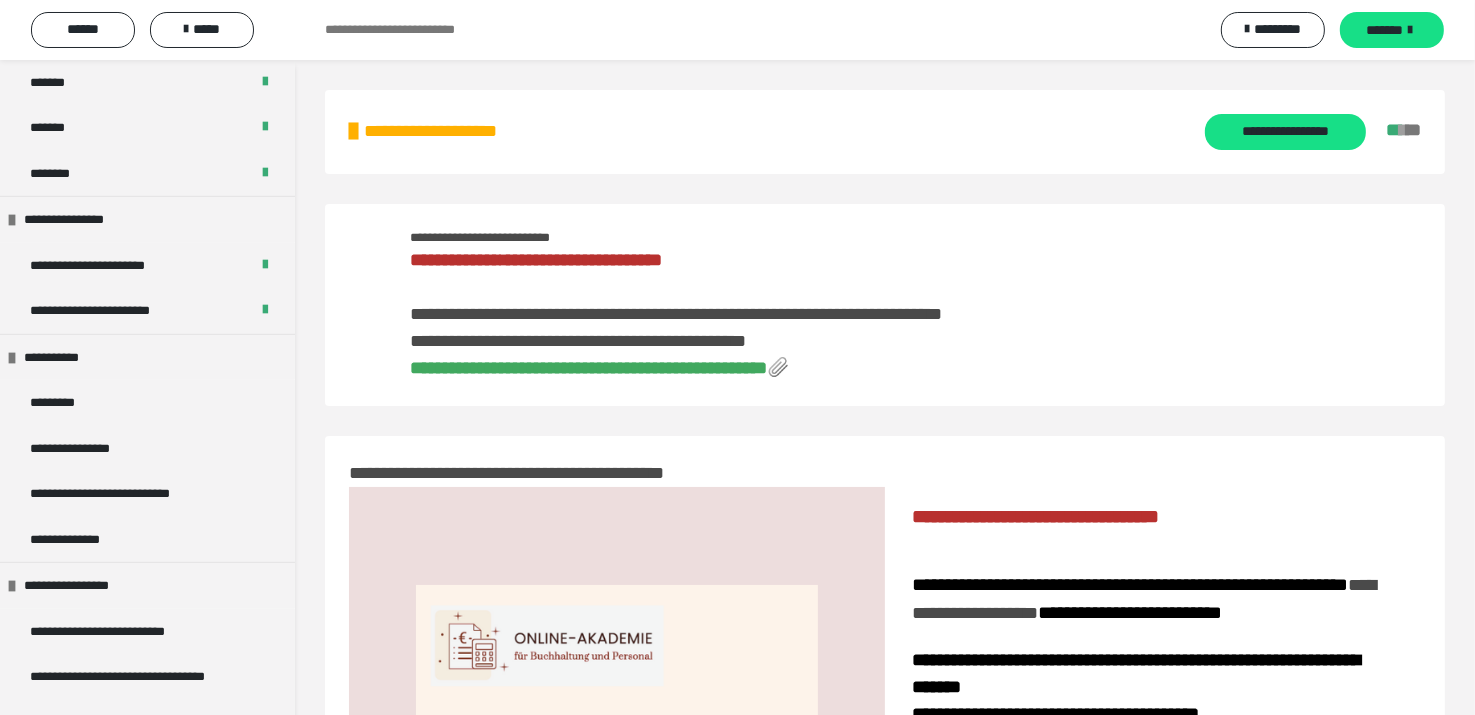 scroll, scrollTop: 1300, scrollLeft: 0, axis: vertical 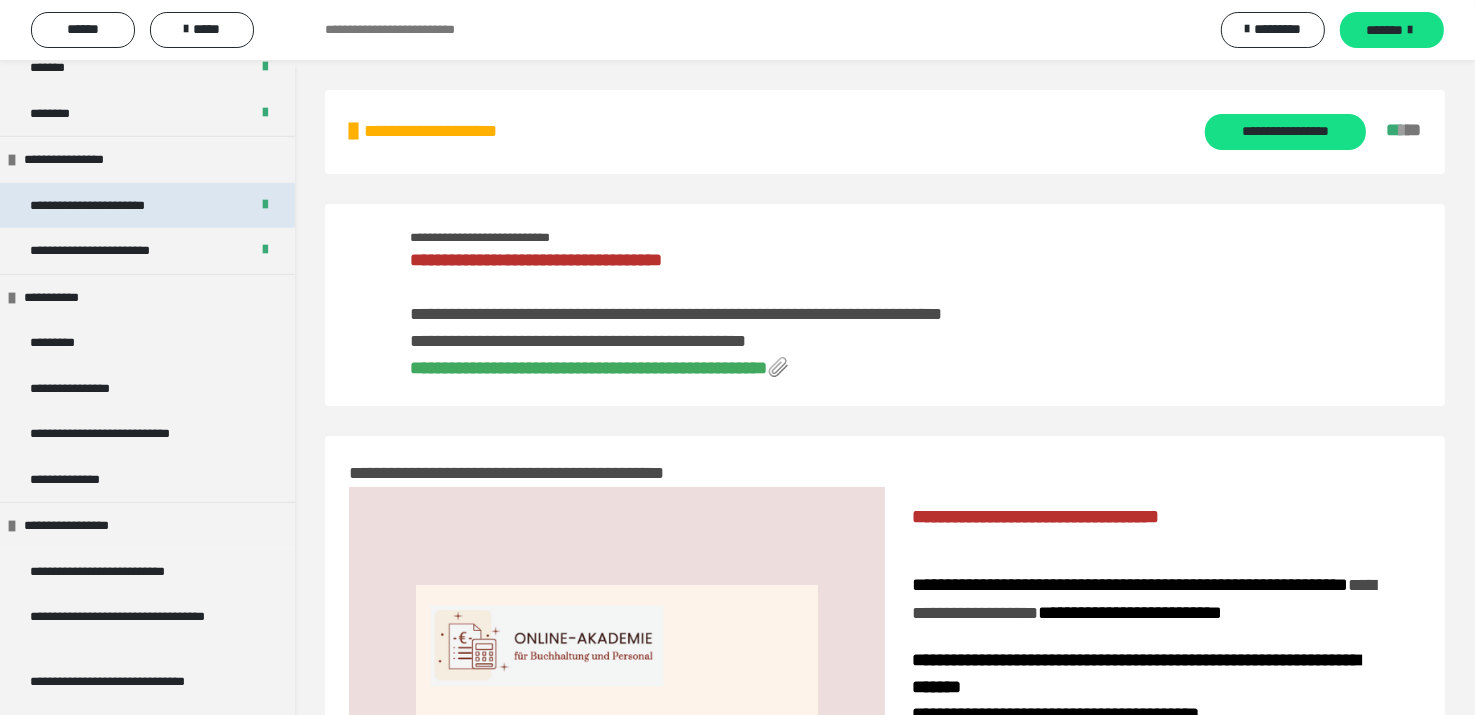 click on "**********" at bounding box center [103, 206] 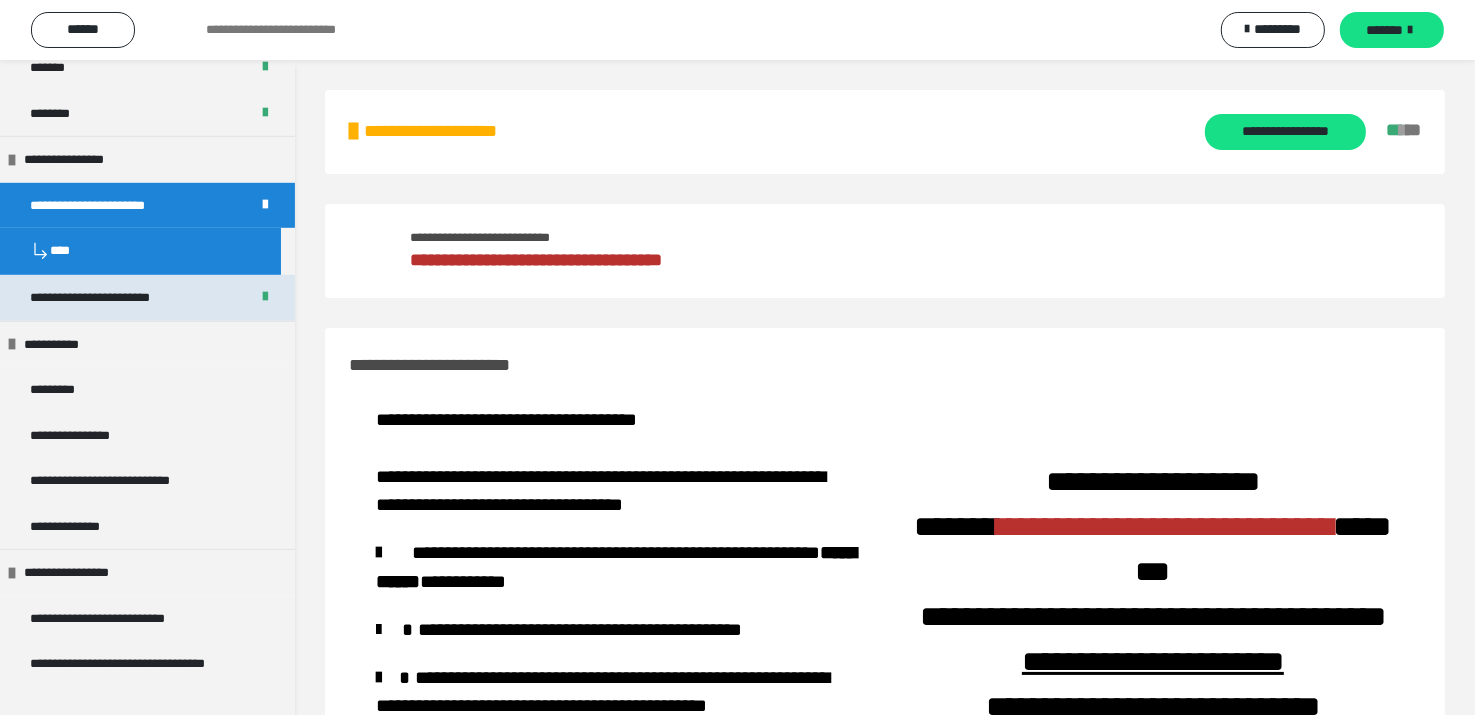 click on "**********" at bounding box center [105, 298] 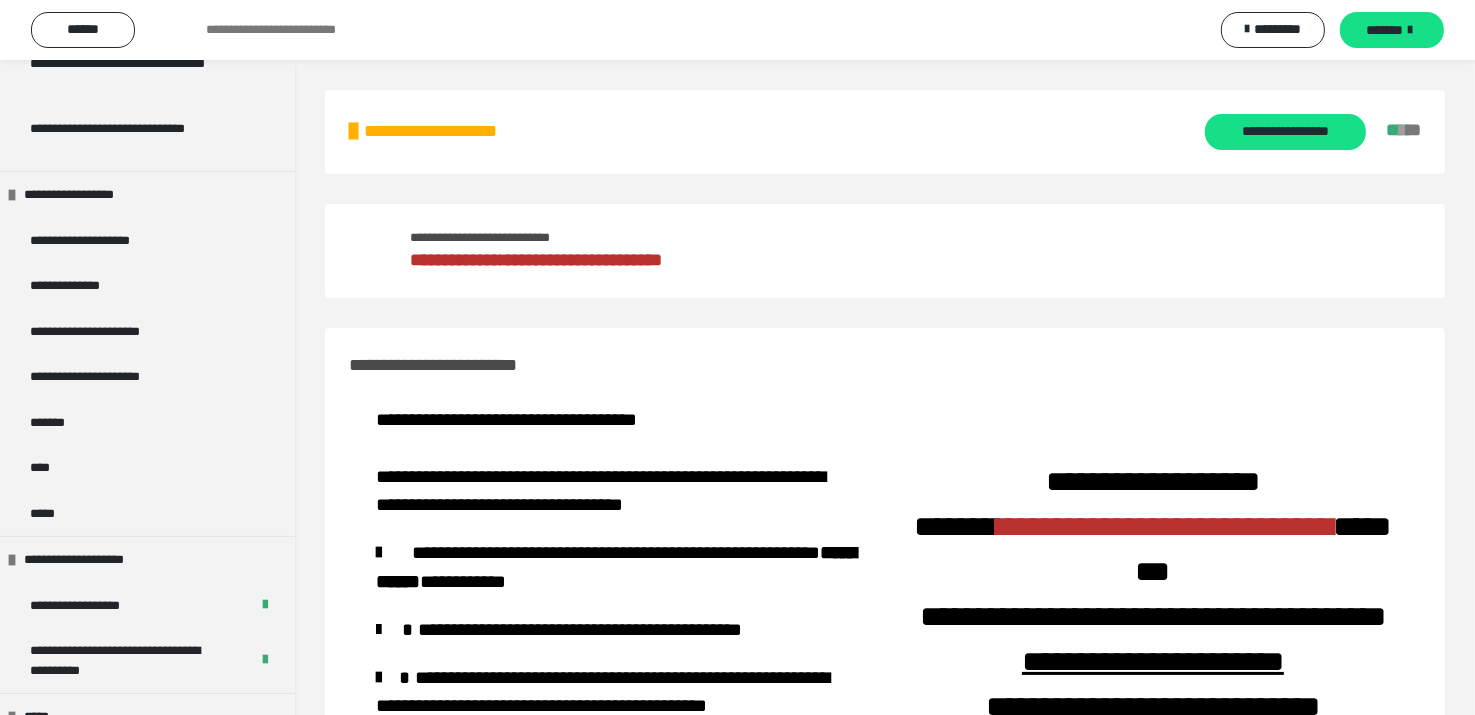 scroll, scrollTop: 2000, scrollLeft: 0, axis: vertical 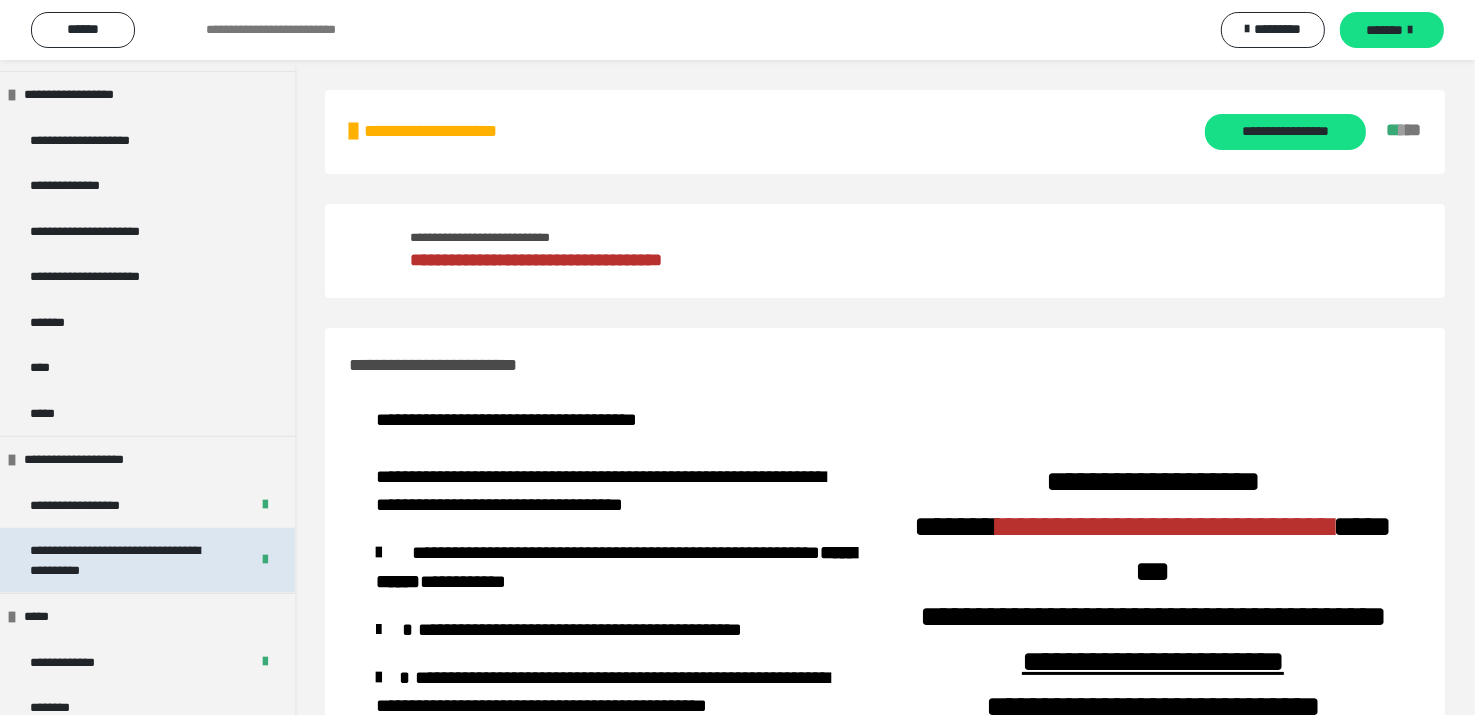 click on "**********" at bounding box center (124, 560) 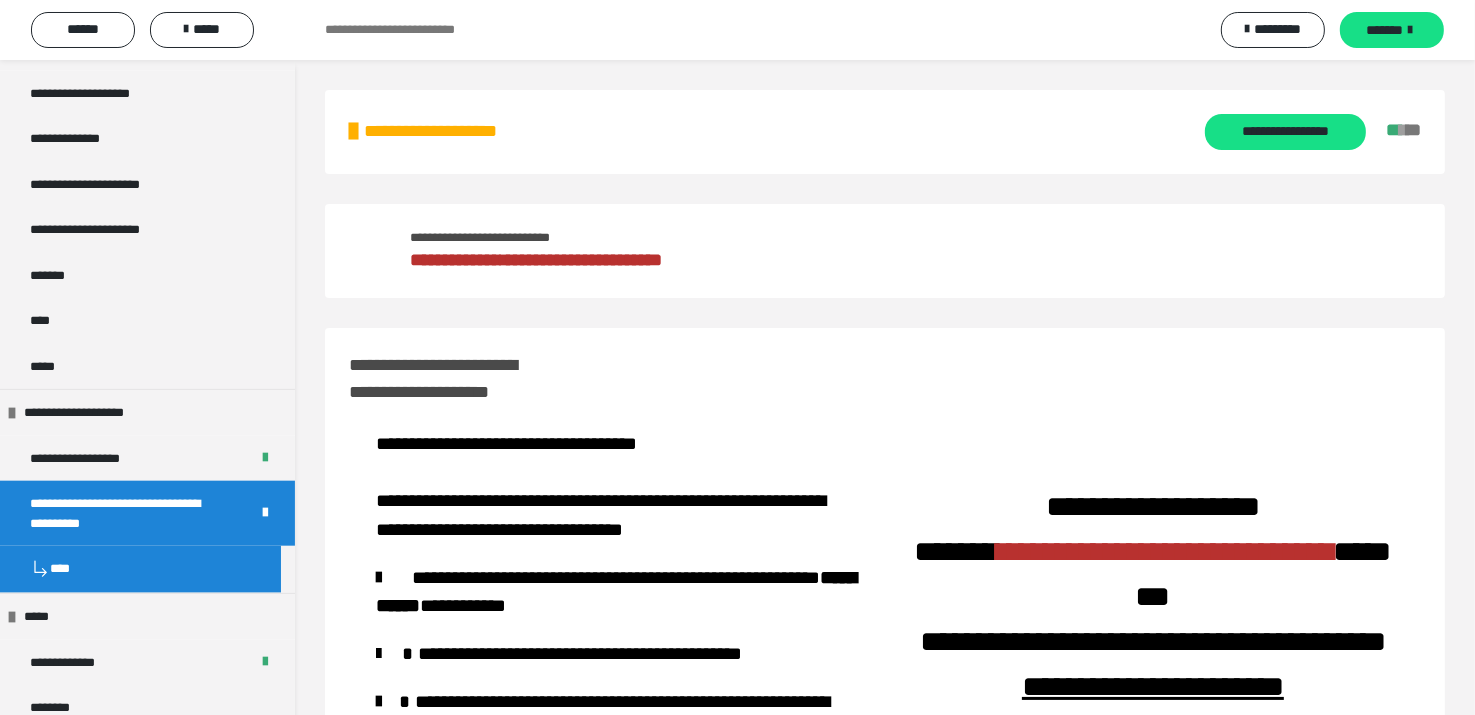 scroll, scrollTop: 1953, scrollLeft: 0, axis: vertical 